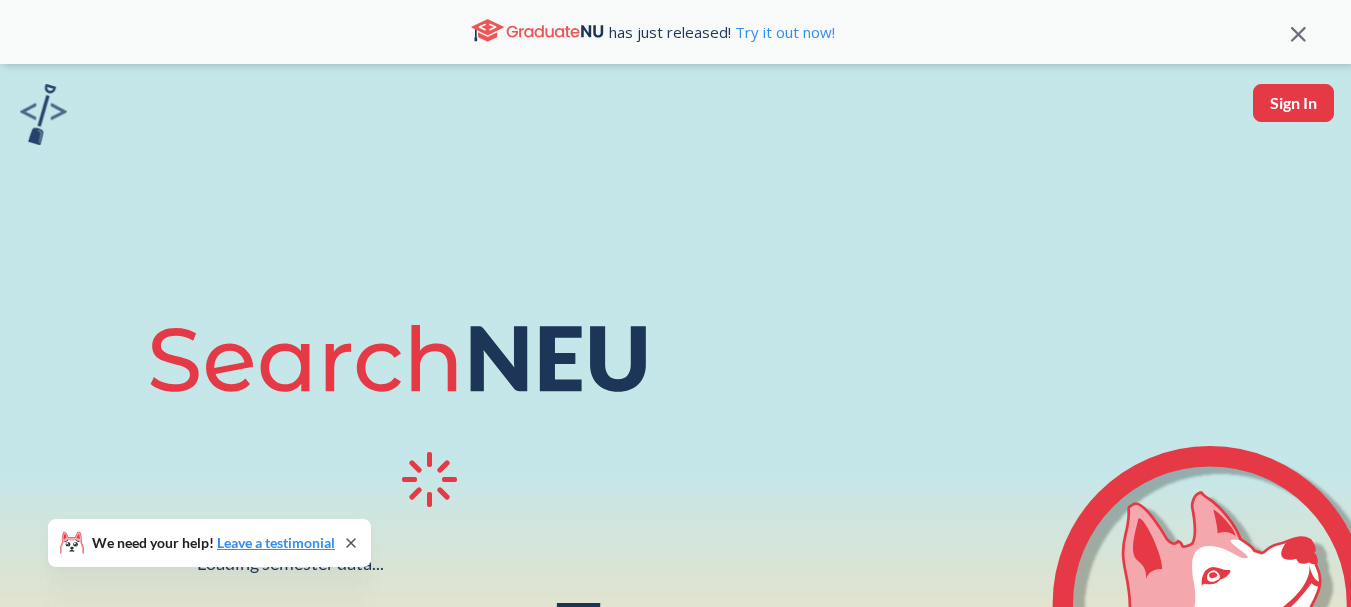 select on "English" 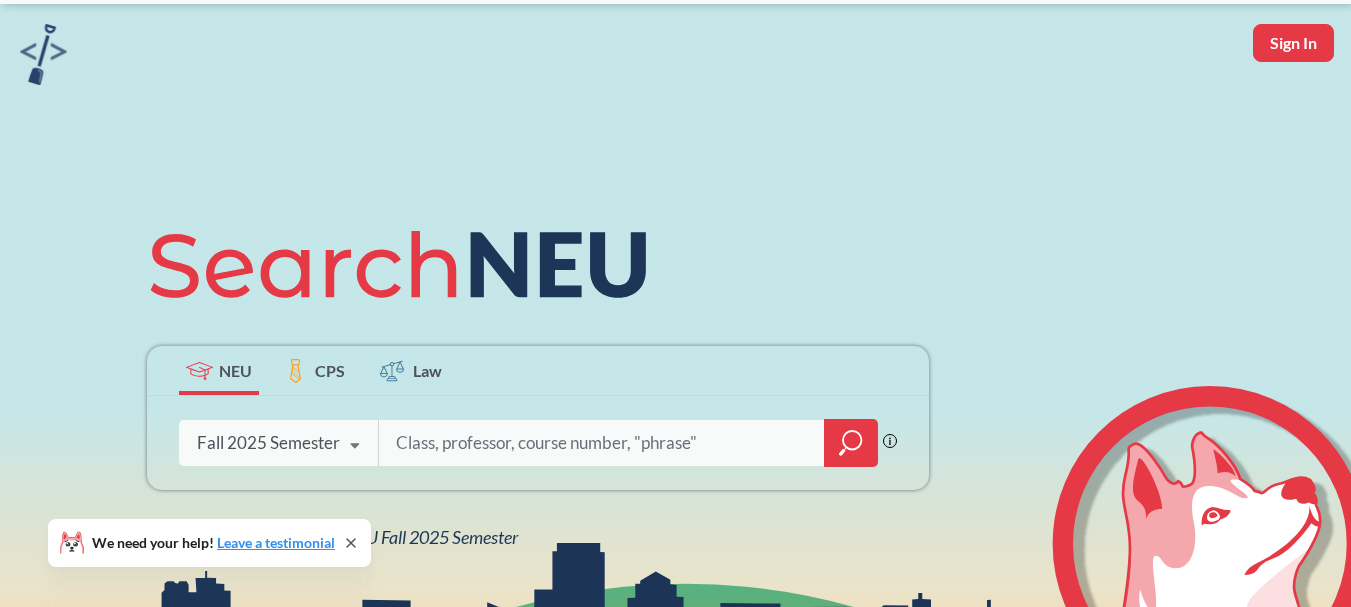scroll, scrollTop: 80, scrollLeft: 0, axis: vertical 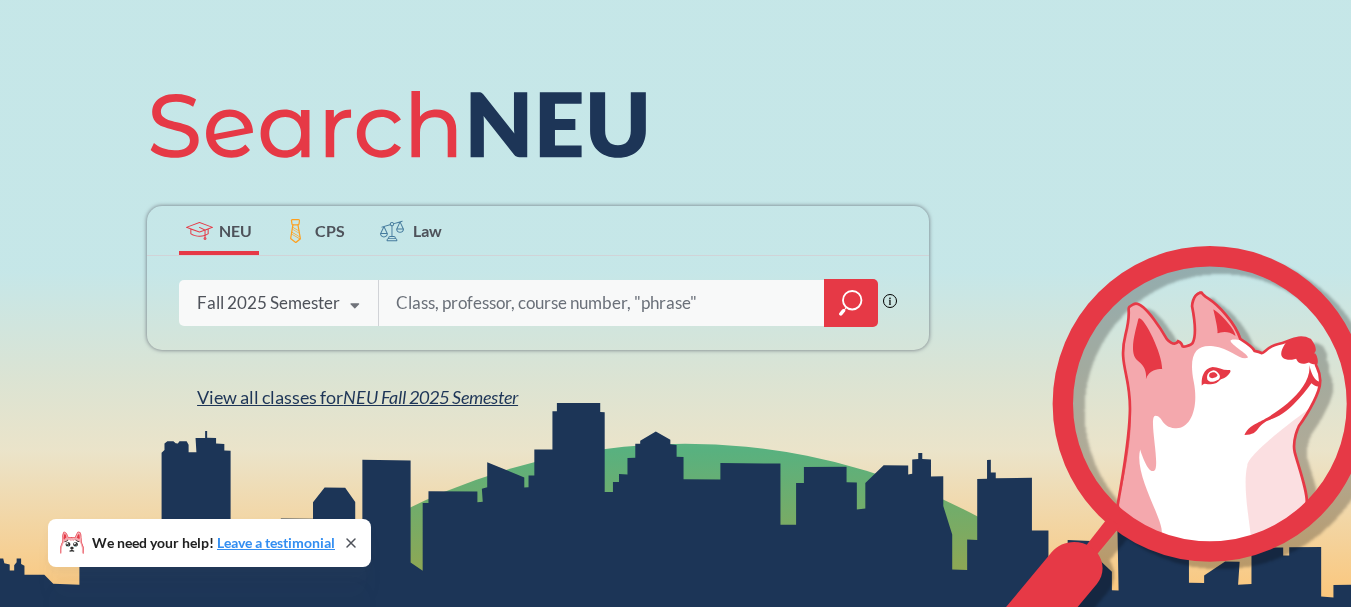 click on "View all classes for  NEU Fall 2025 Semester" at bounding box center (357, 397) 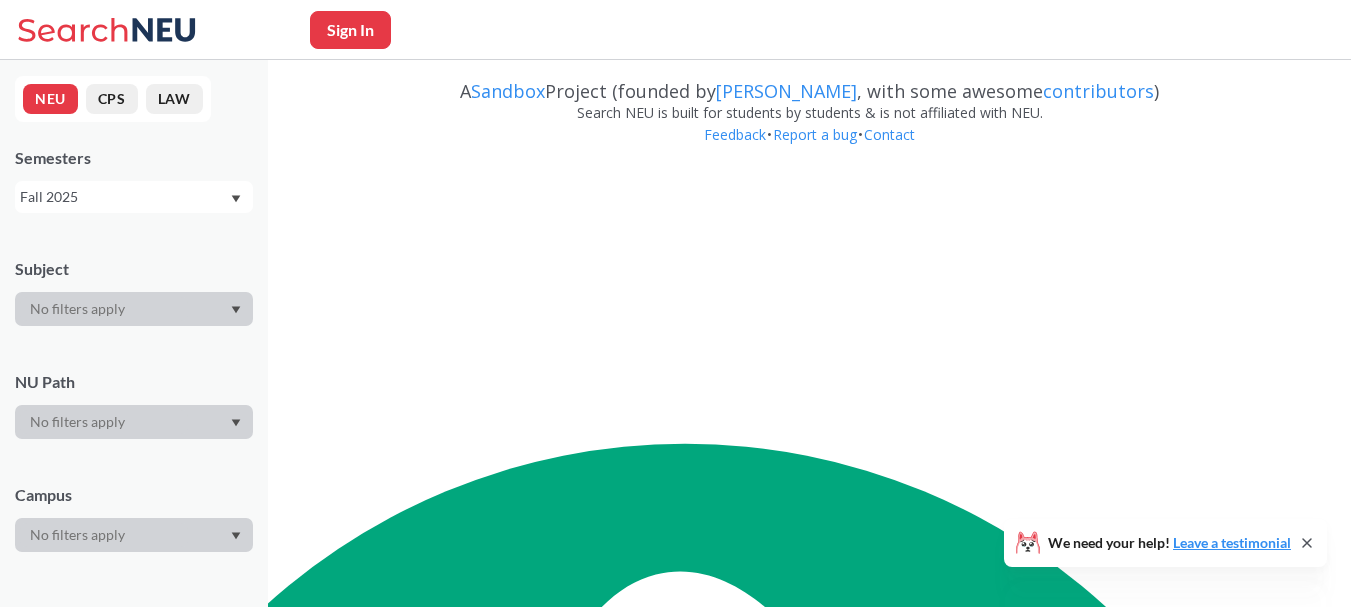 scroll, scrollTop: 0, scrollLeft: 0, axis: both 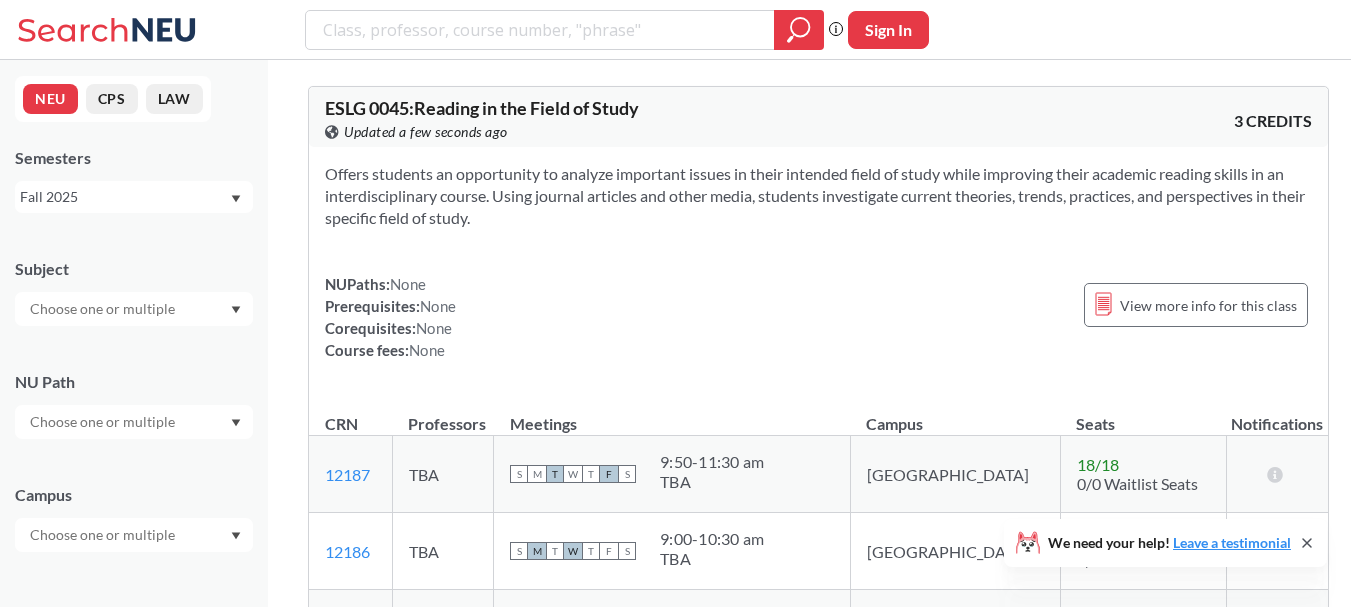 click 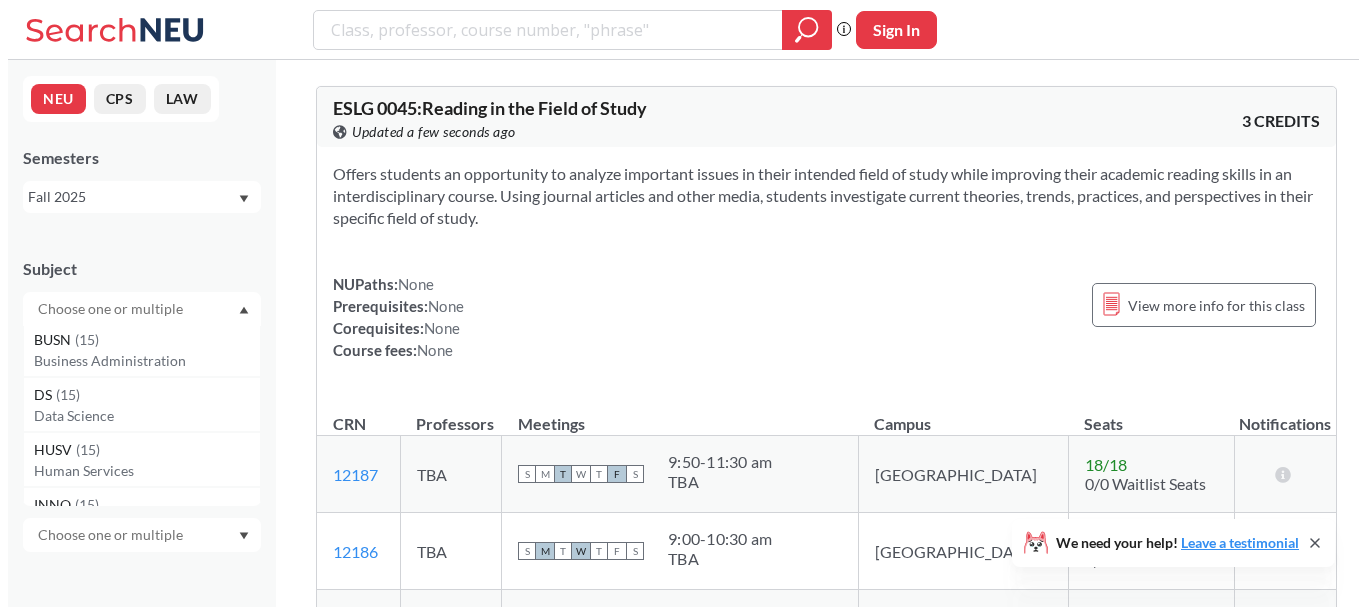 scroll, scrollTop: 2835, scrollLeft: 0, axis: vertical 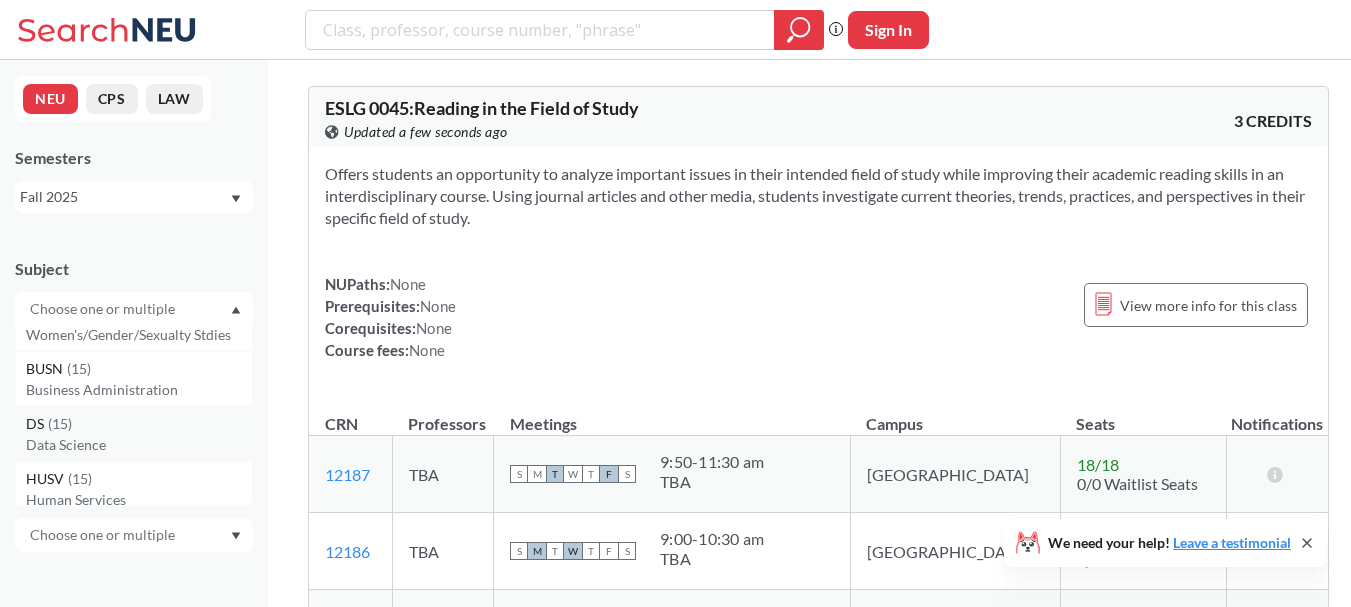 click on "DS ( 15 )" at bounding box center (139, 424) 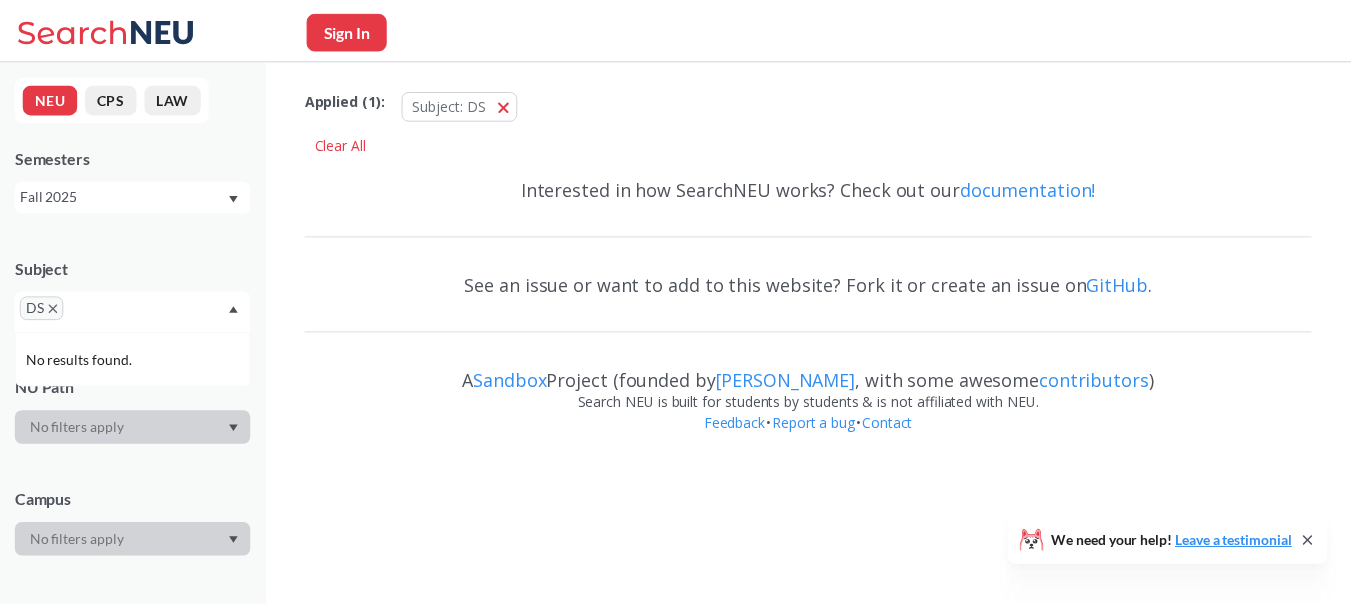 scroll, scrollTop: 0, scrollLeft: 0, axis: both 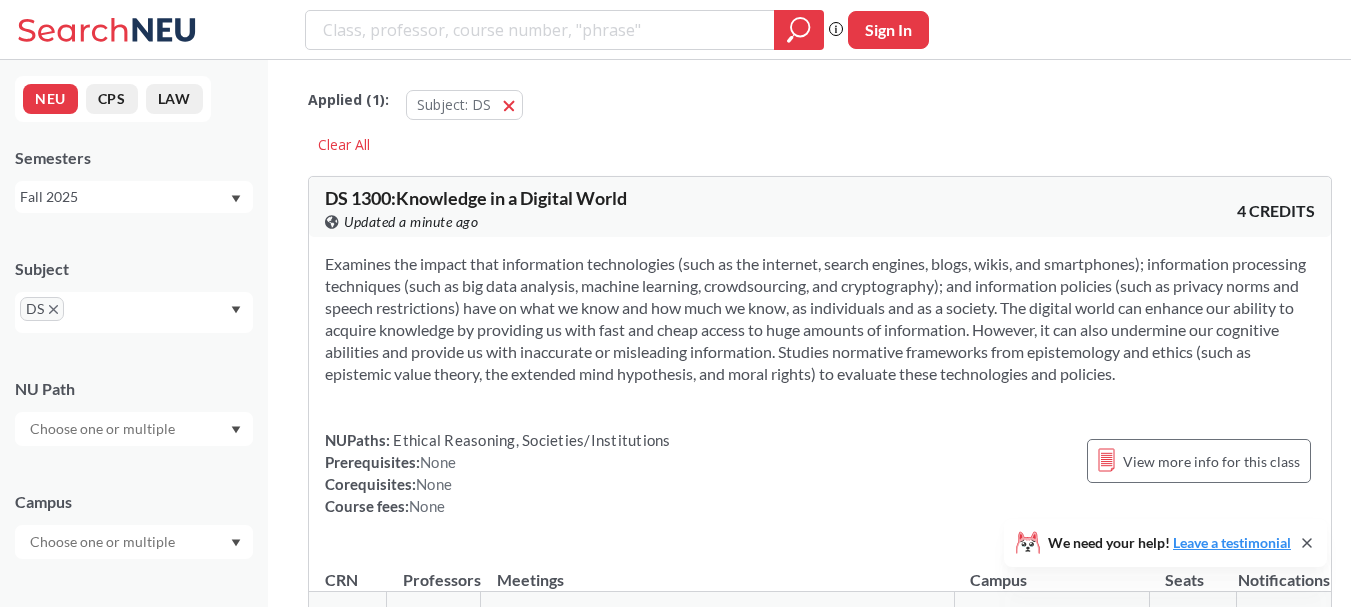click 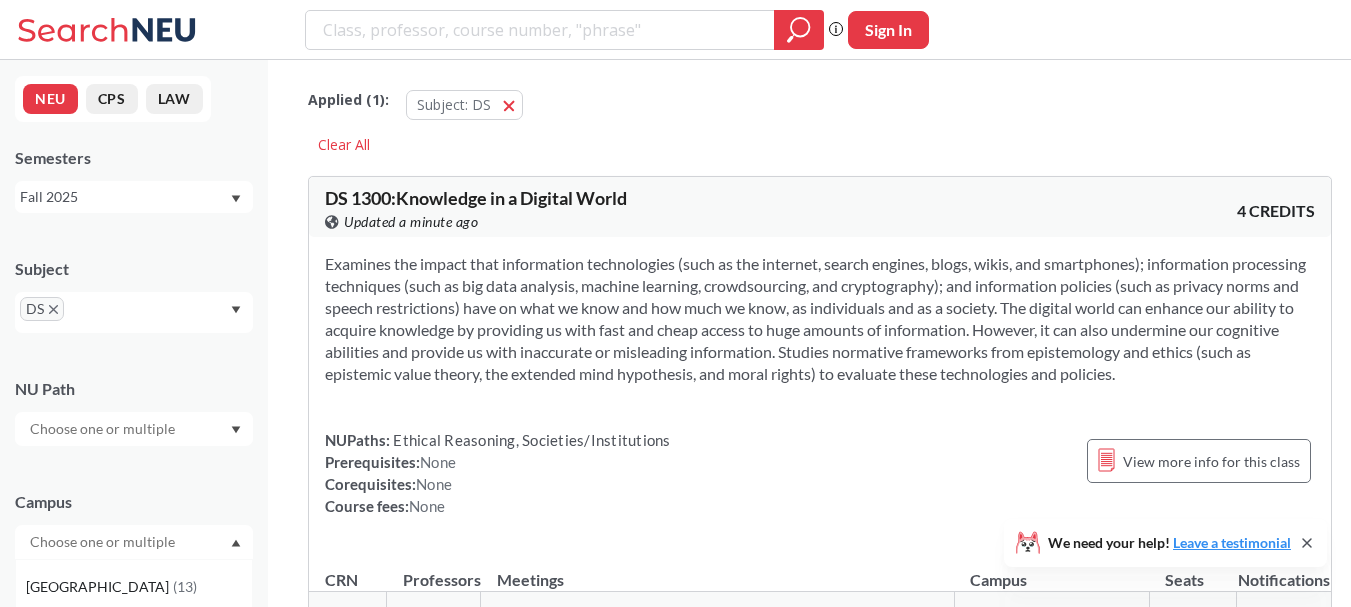 click 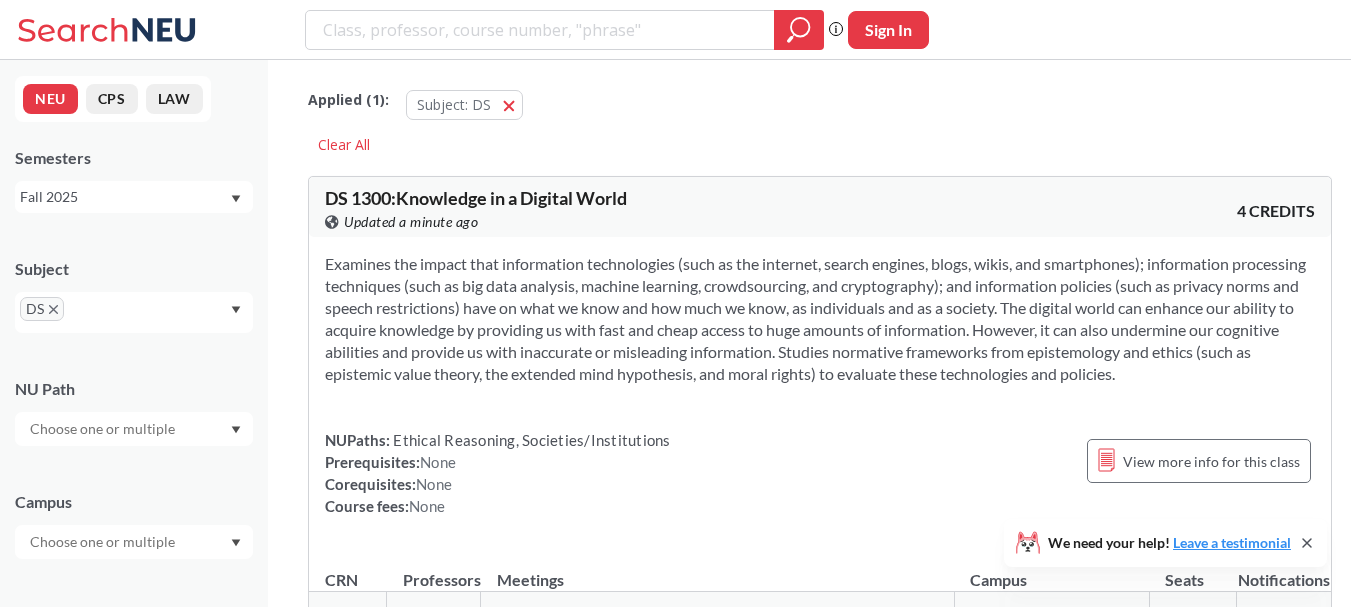 click 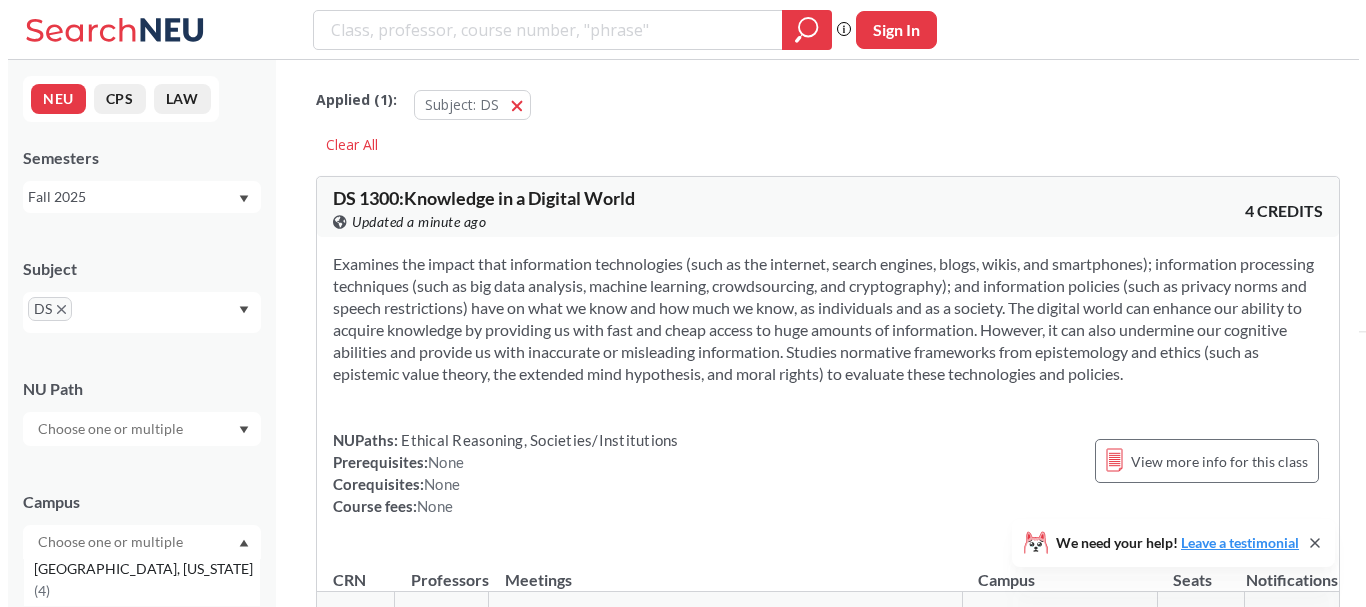 scroll, scrollTop: 64, scrollLeft: 0, axis: vertical 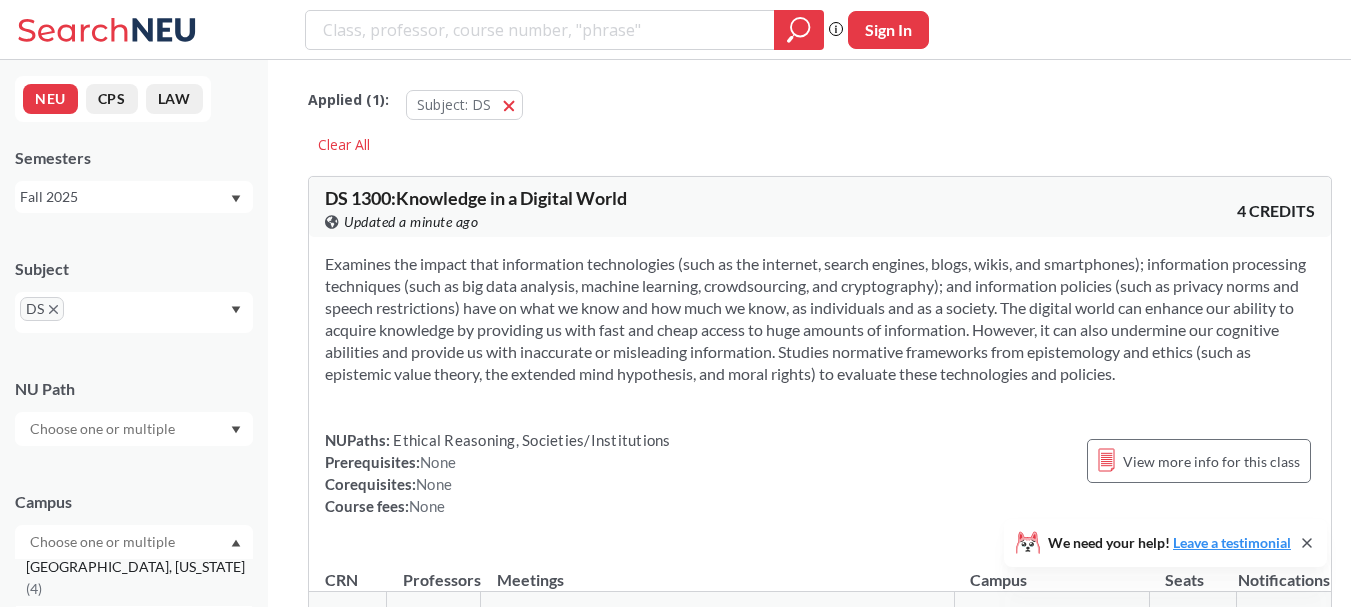 click on "( 4 )" at bounding box center (34, 588) 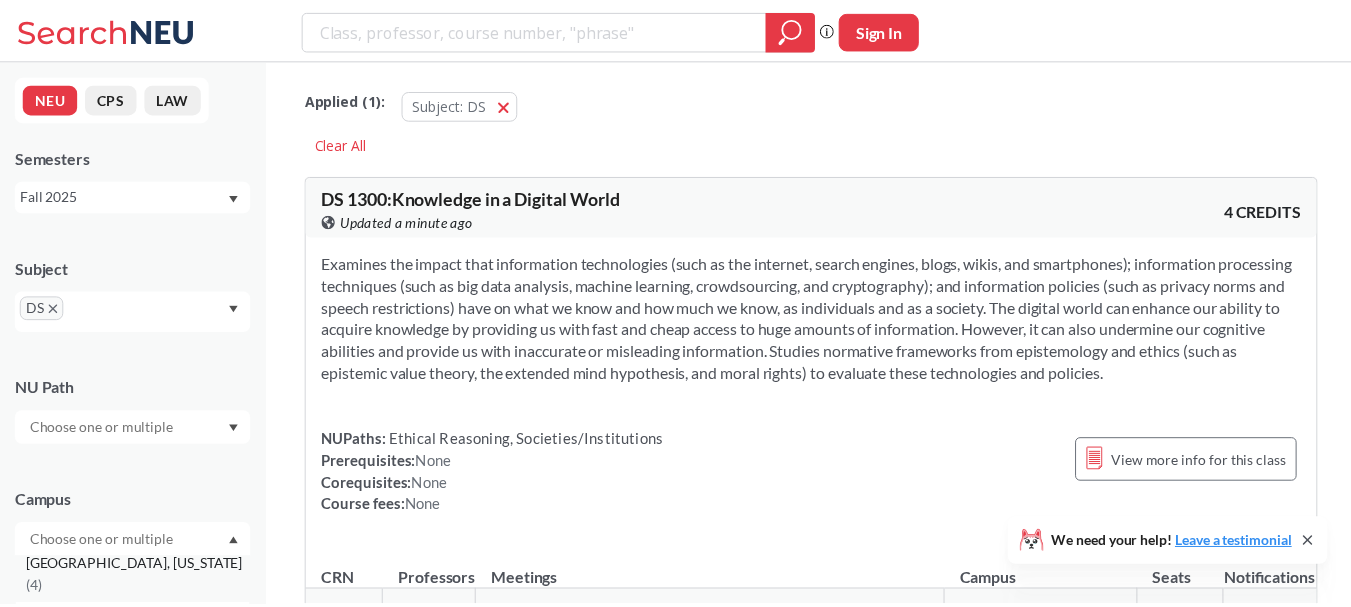 scroll, scrollTop: 0, scrollLeft: 0, axis: both 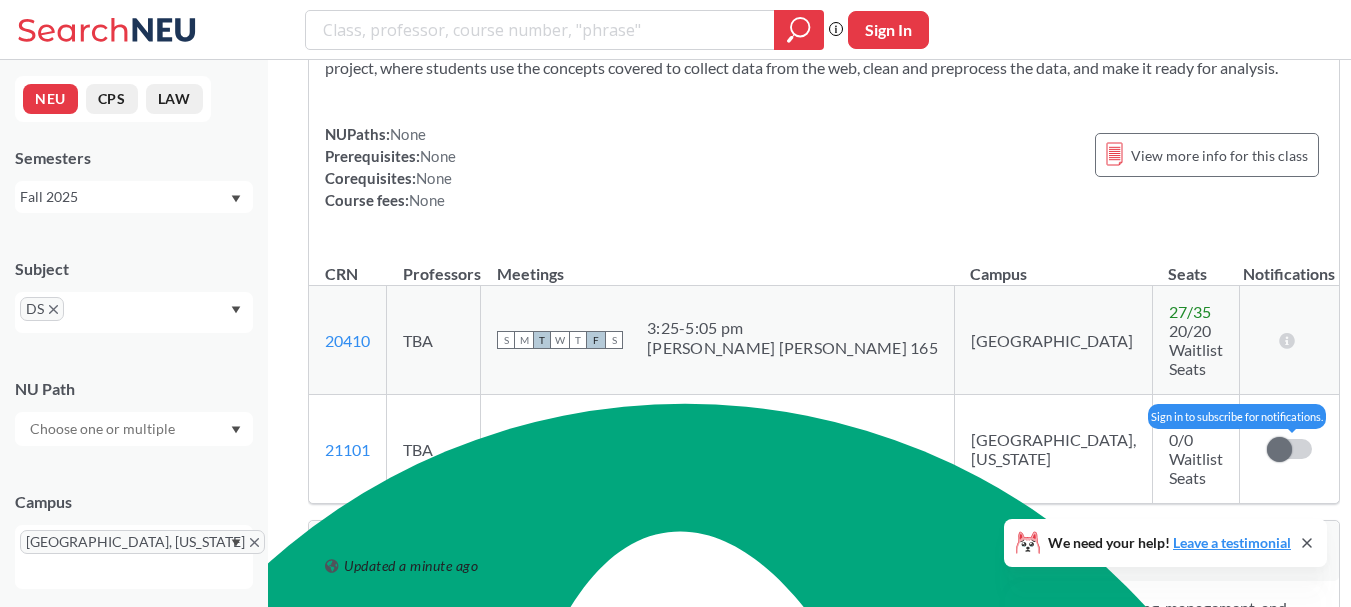 click at bounding box center [1279, 449] 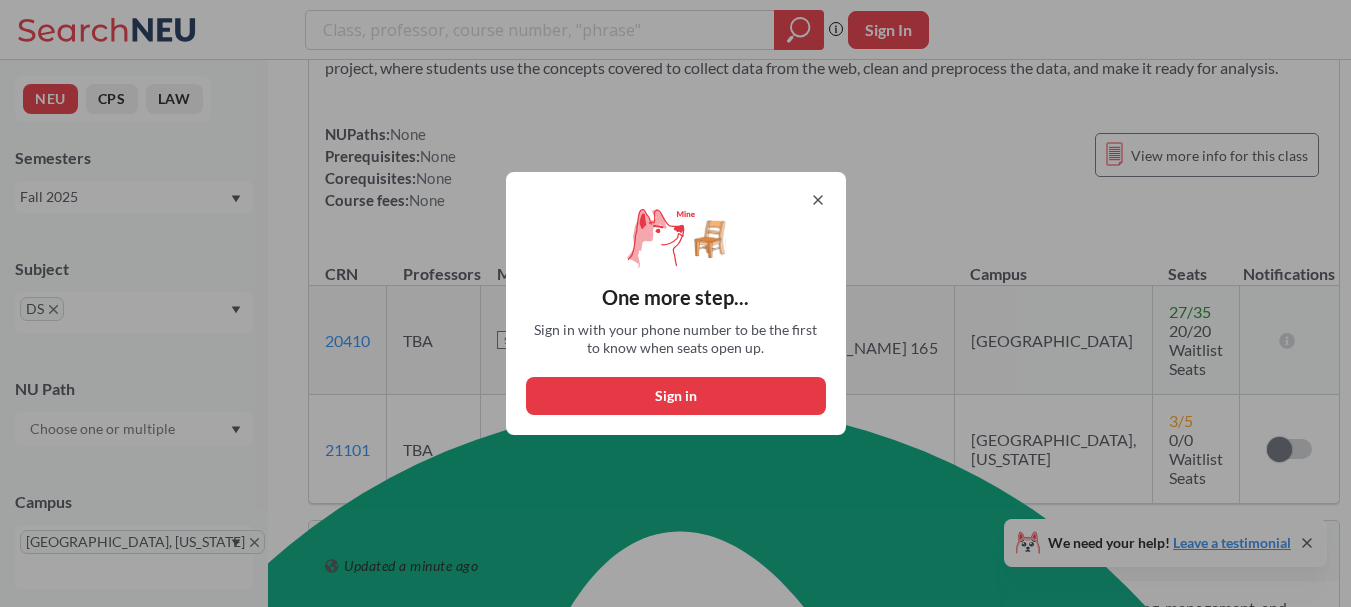 click on "Sign in" at bounding box center (676, 396) 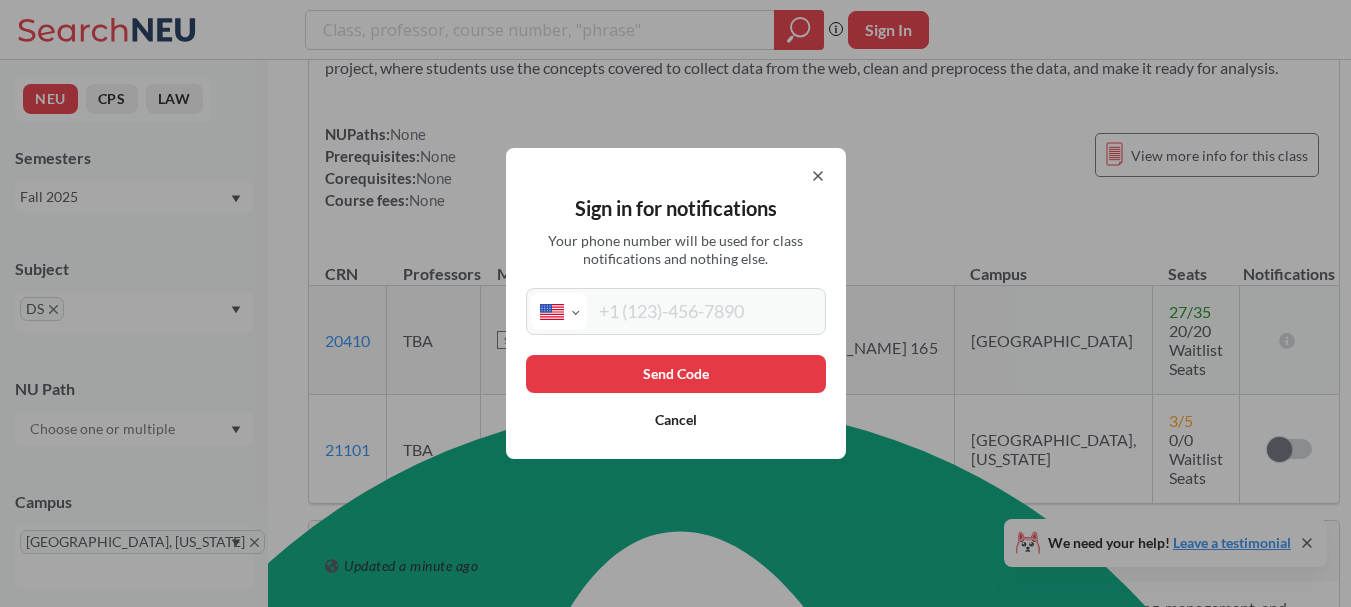 click at bounding box center (704, 311) 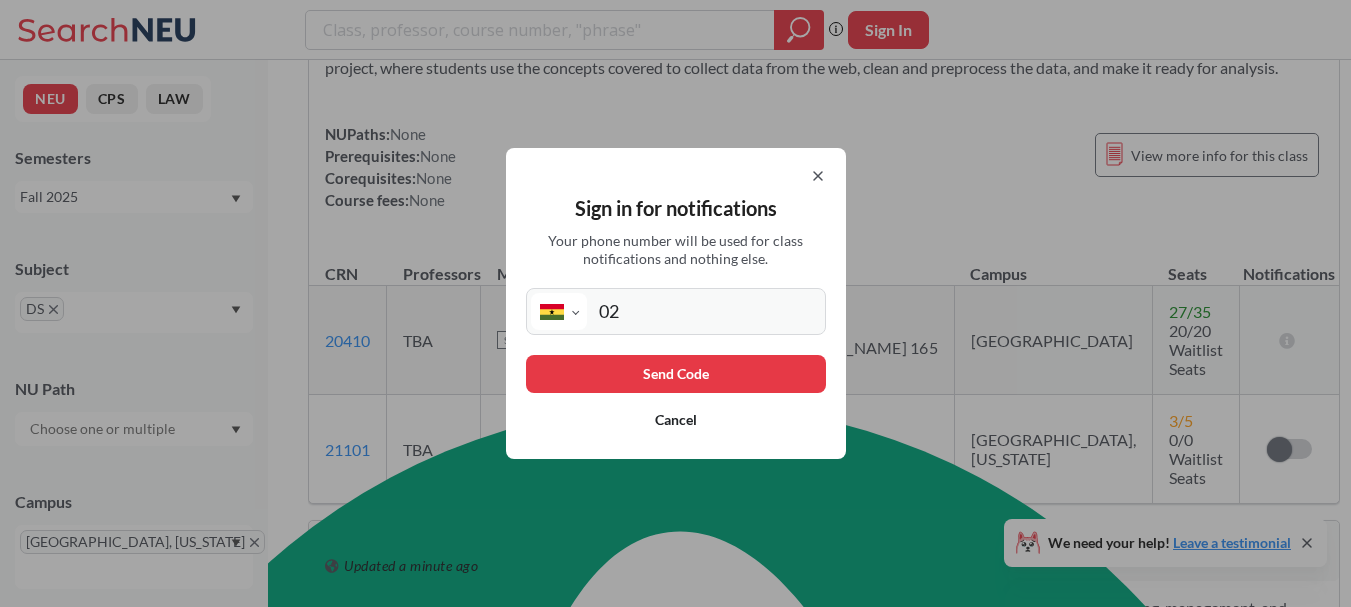 type on "0" 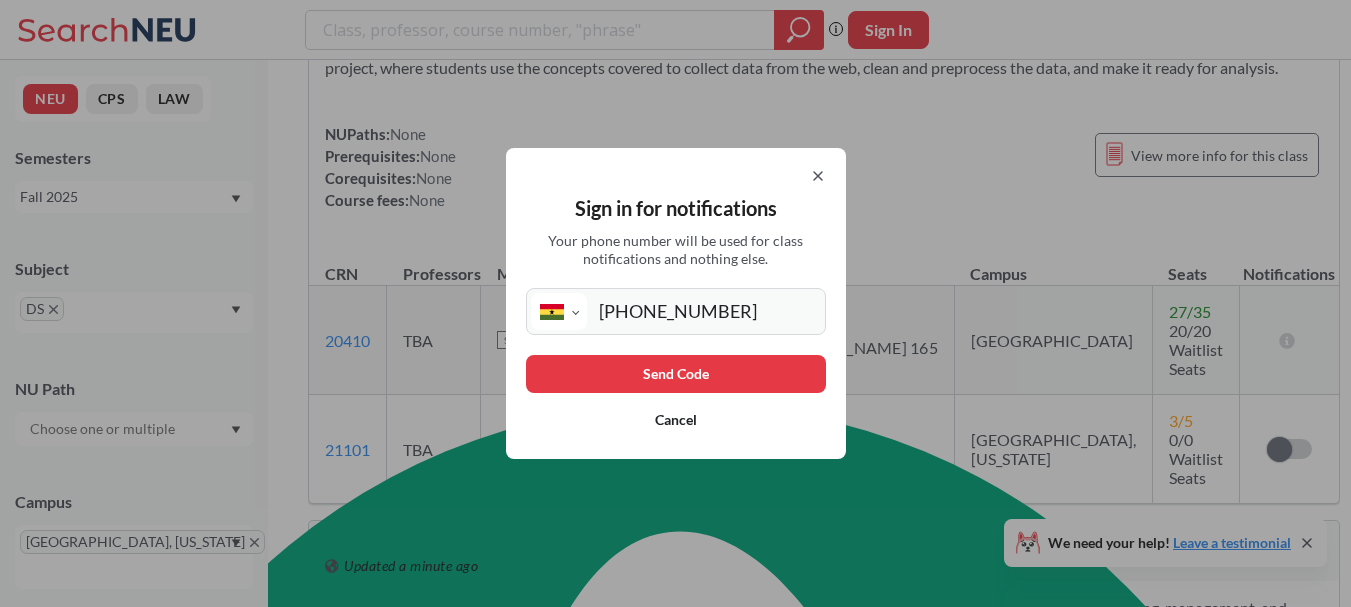 type on "+233 24 059 2093" 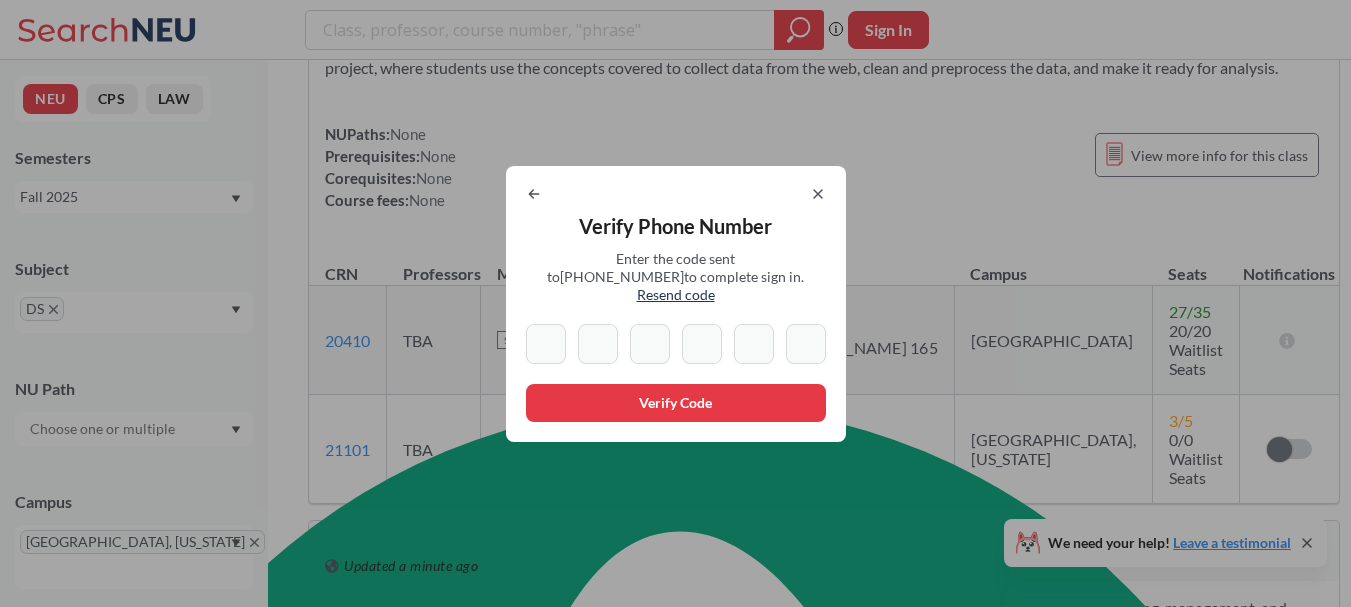 type on "7" 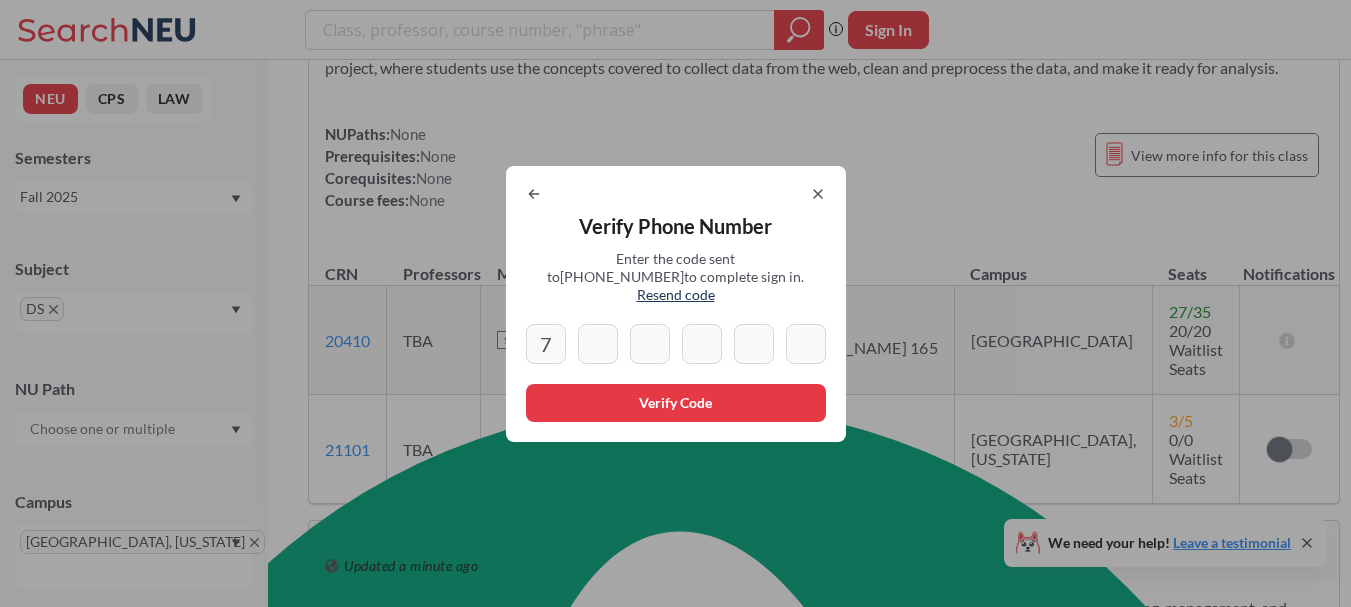 type on "1" 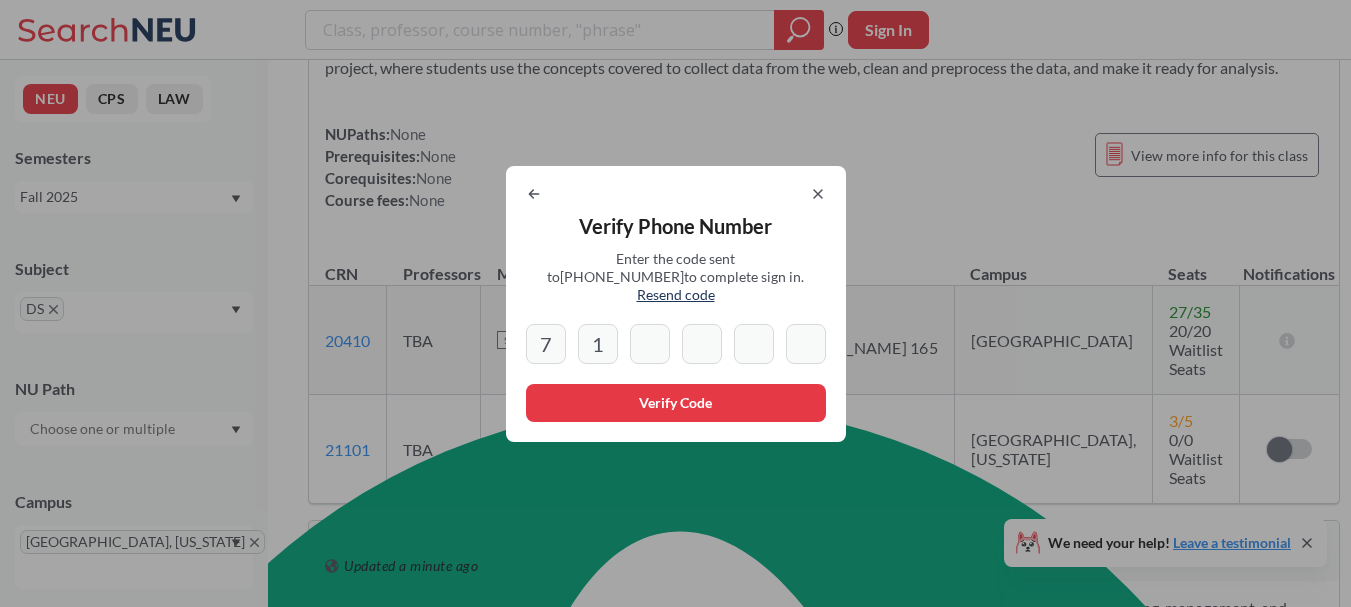 type on "5" 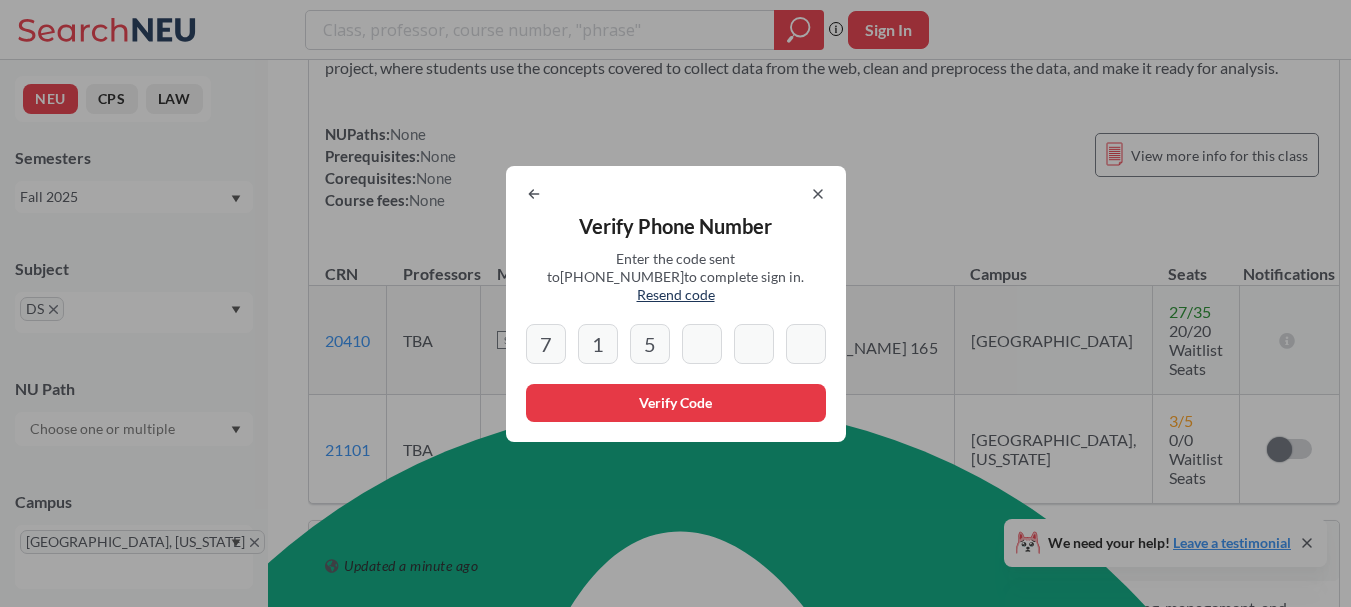 type on "8" 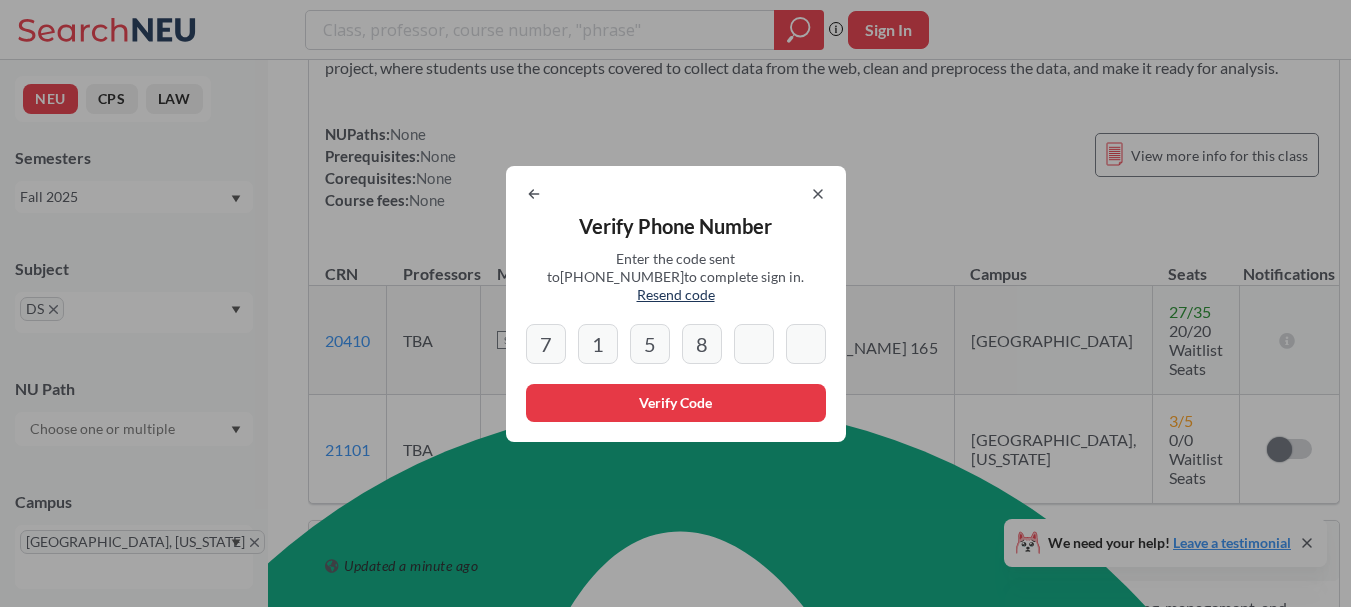 type on "0" 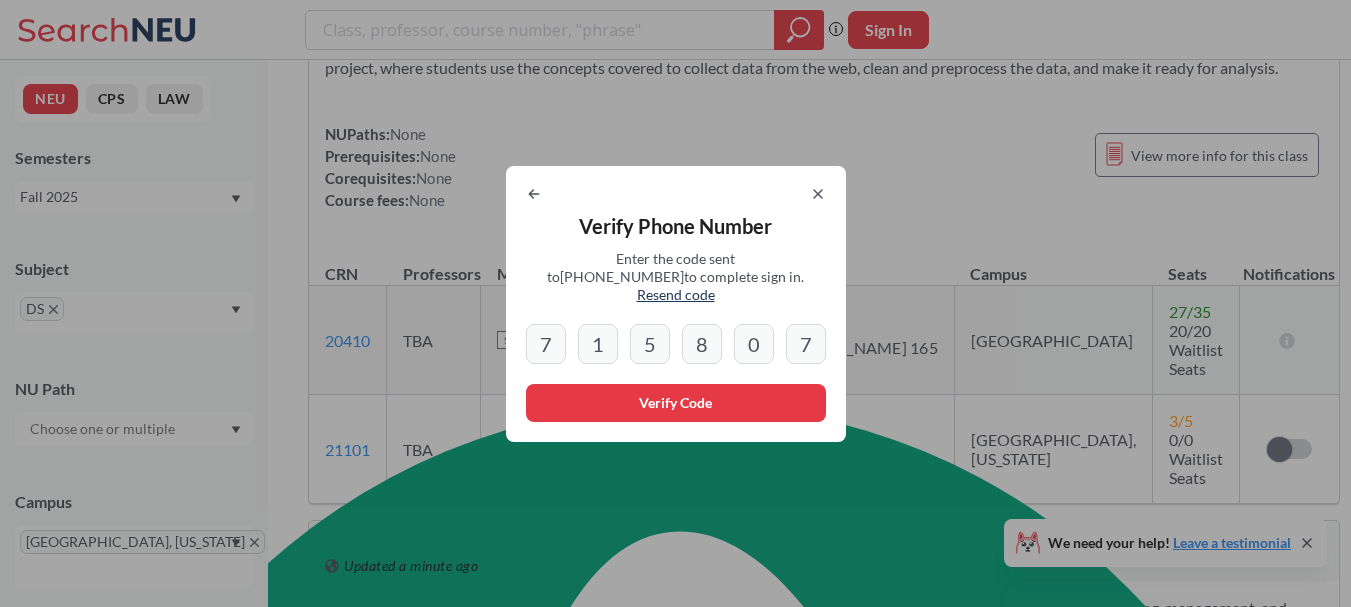 type on "7" 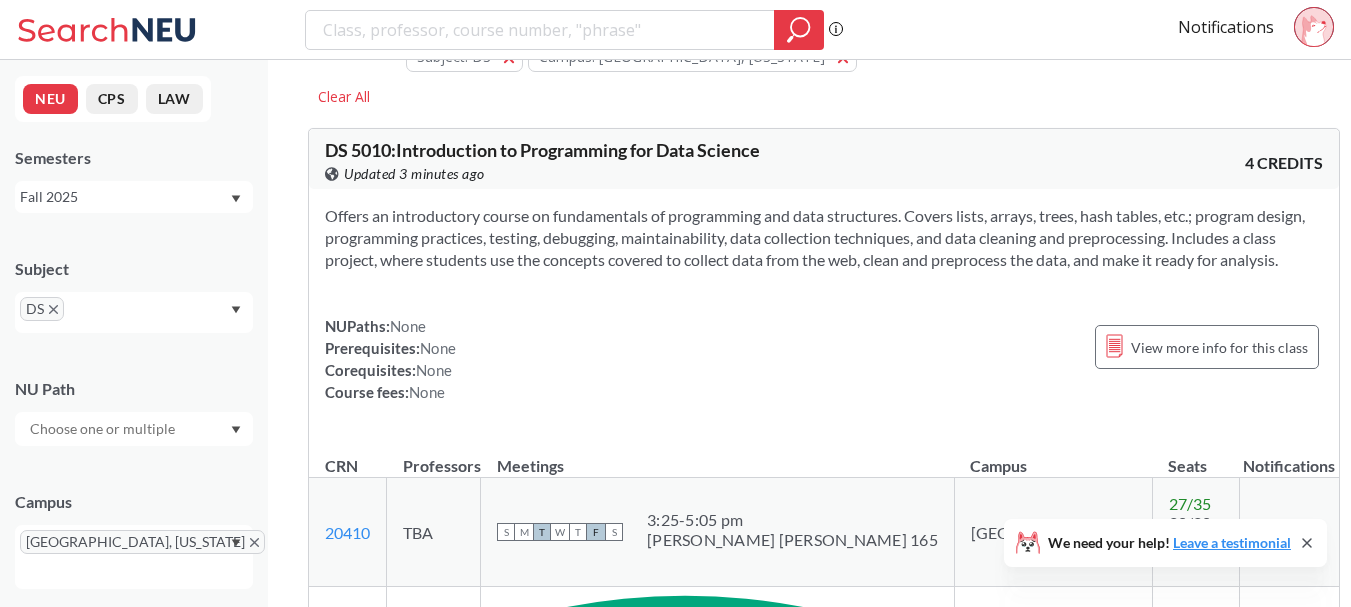 scroll, scrollTop: 40, scrollLeft: 0, axis: vertical 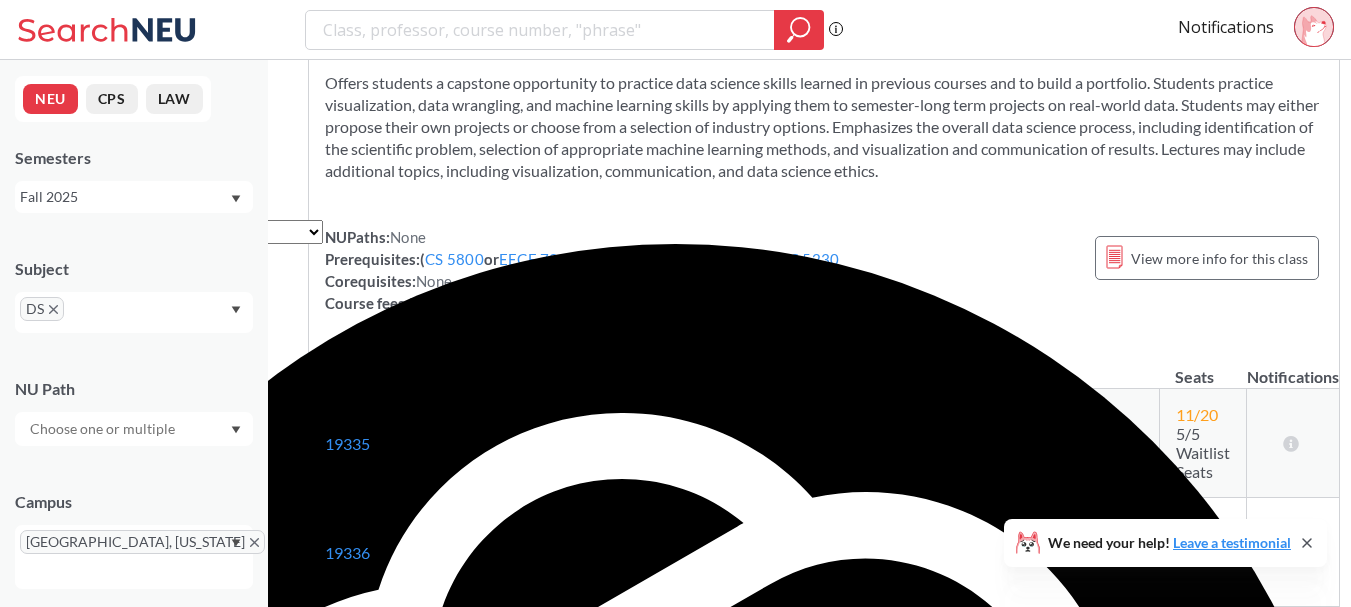 click on "11 / 20 5/5 Waitlist Seats" at bounding box center [1202, 443] 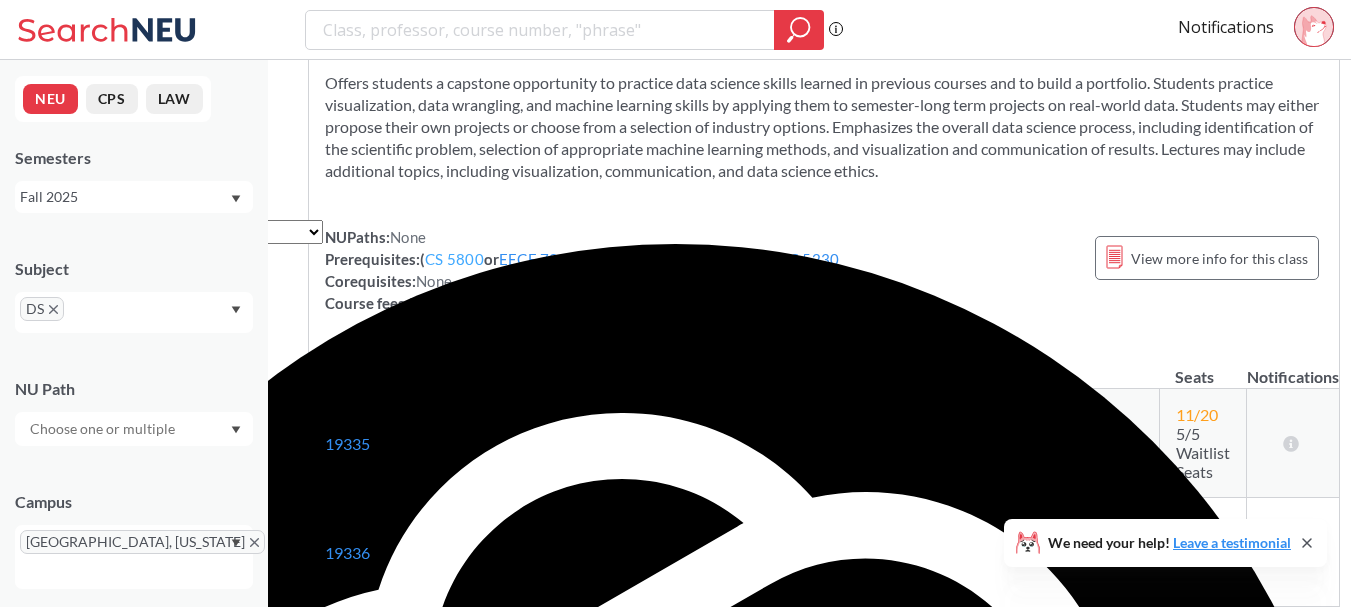 click on "CS 5800" at bounding box center (454, 259) 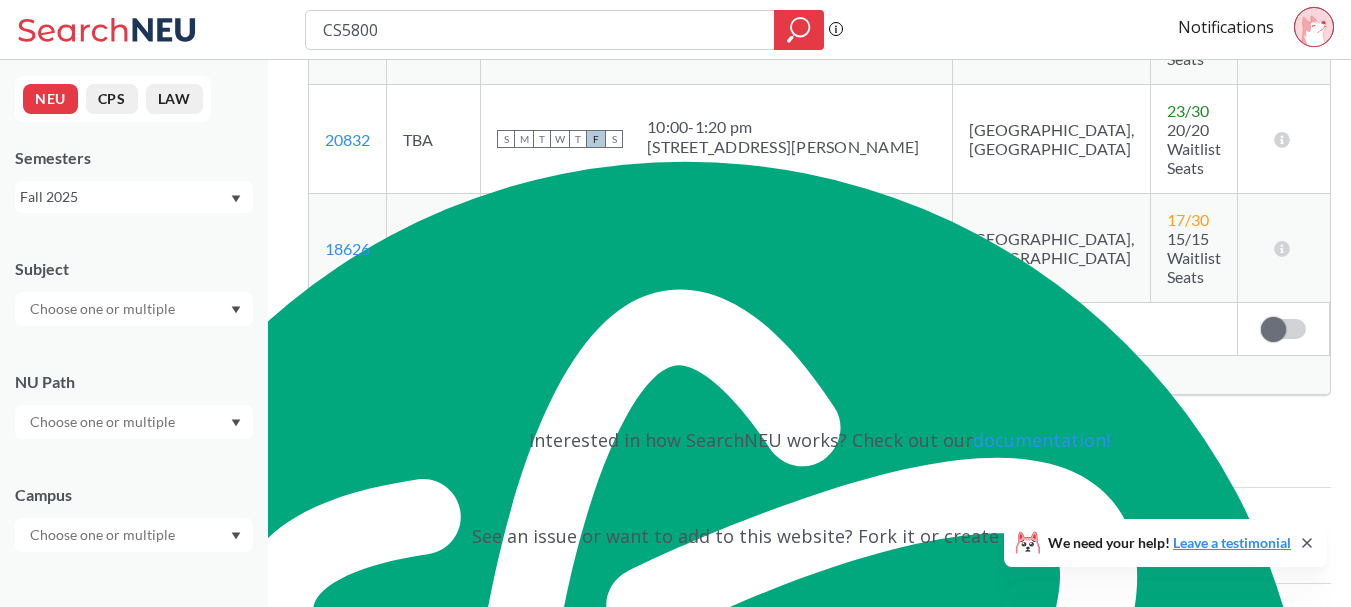 scroll, scrollTop: 496, scrollLeft: 0, axis: vertical 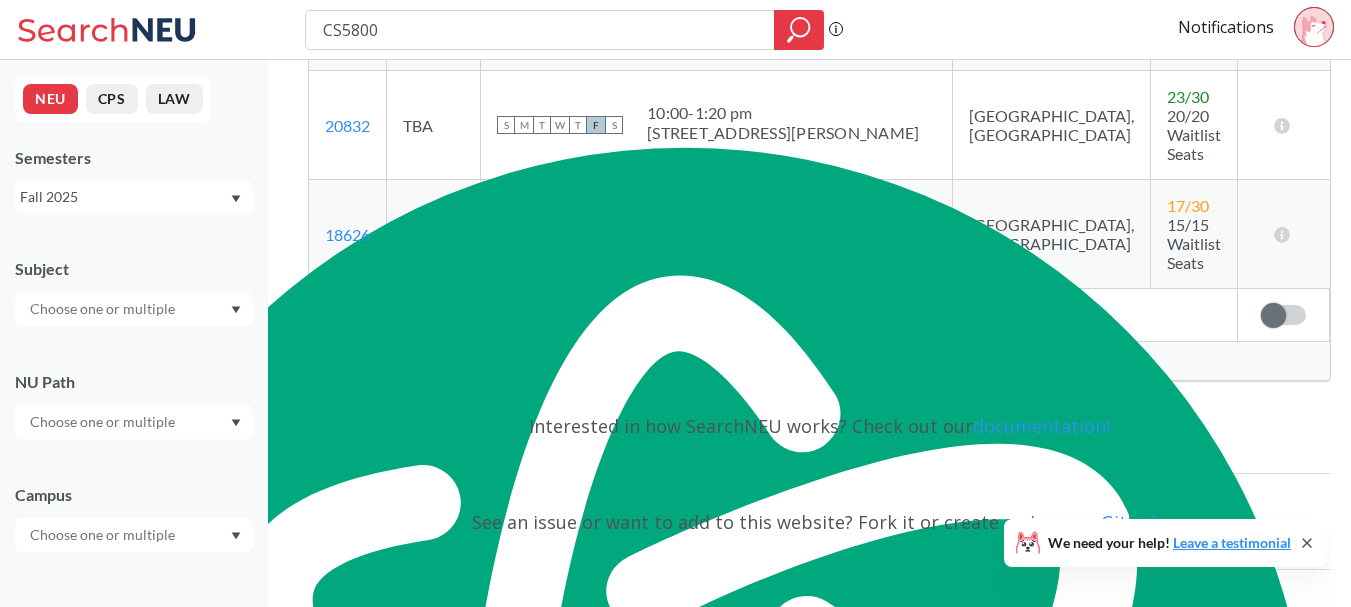 click on "Show all sections (16 more)" at bounding box center [410, 361] 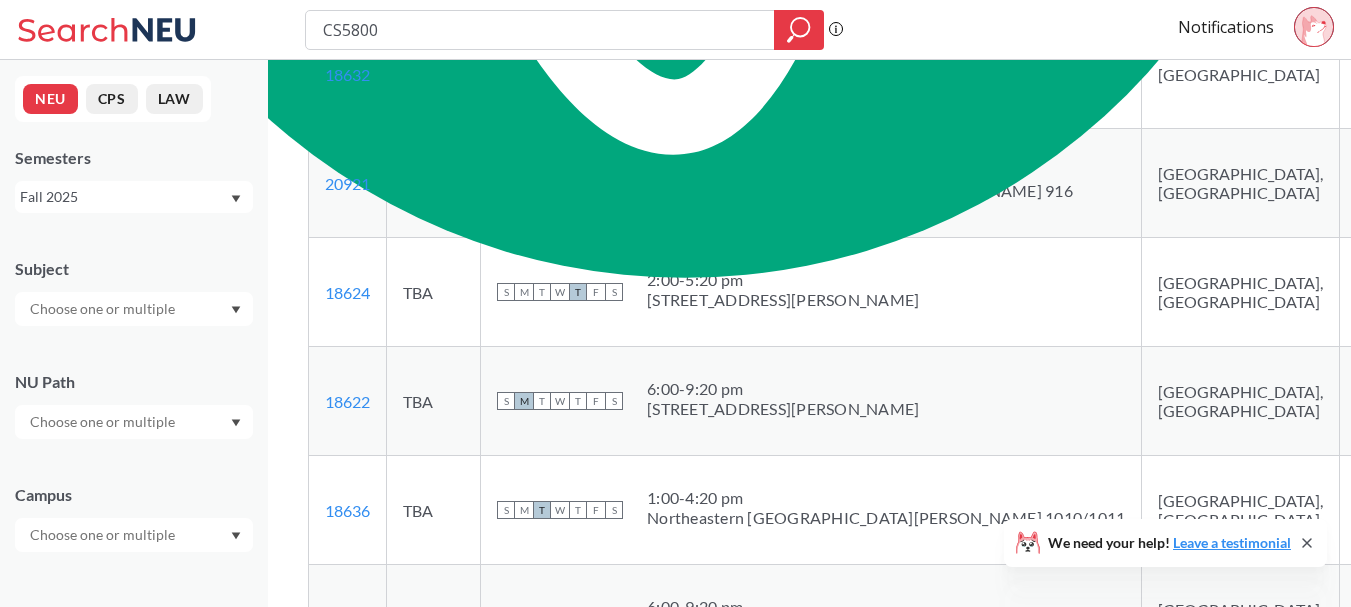scroll, scrollTop: 1616, scrollLeft: 0, axis: vertical 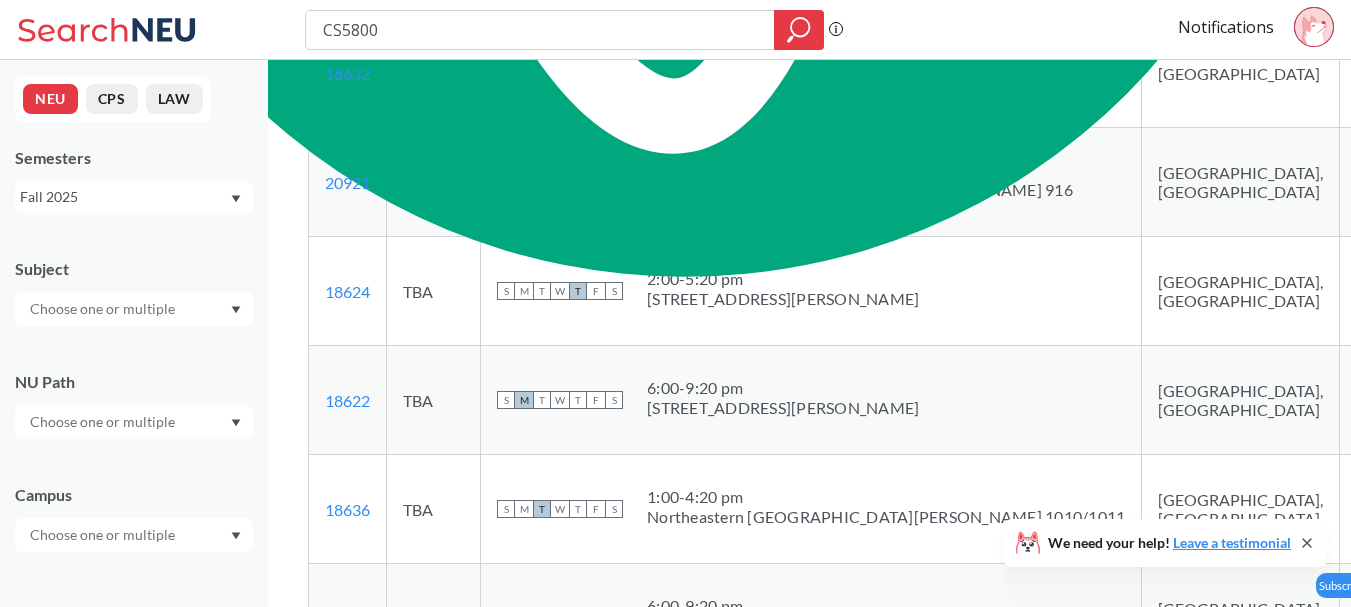 click at bounding box center (1469, 618) 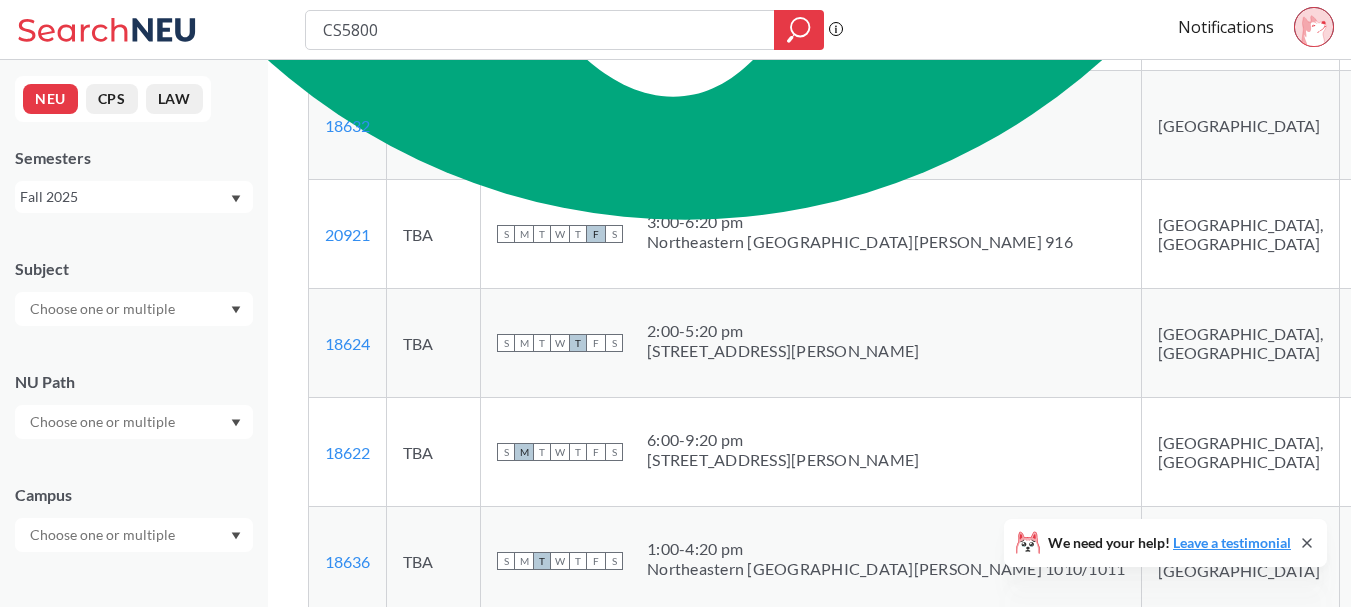 scroll, scrollTop: 1684, scrollLeft: 0, axis: vertical 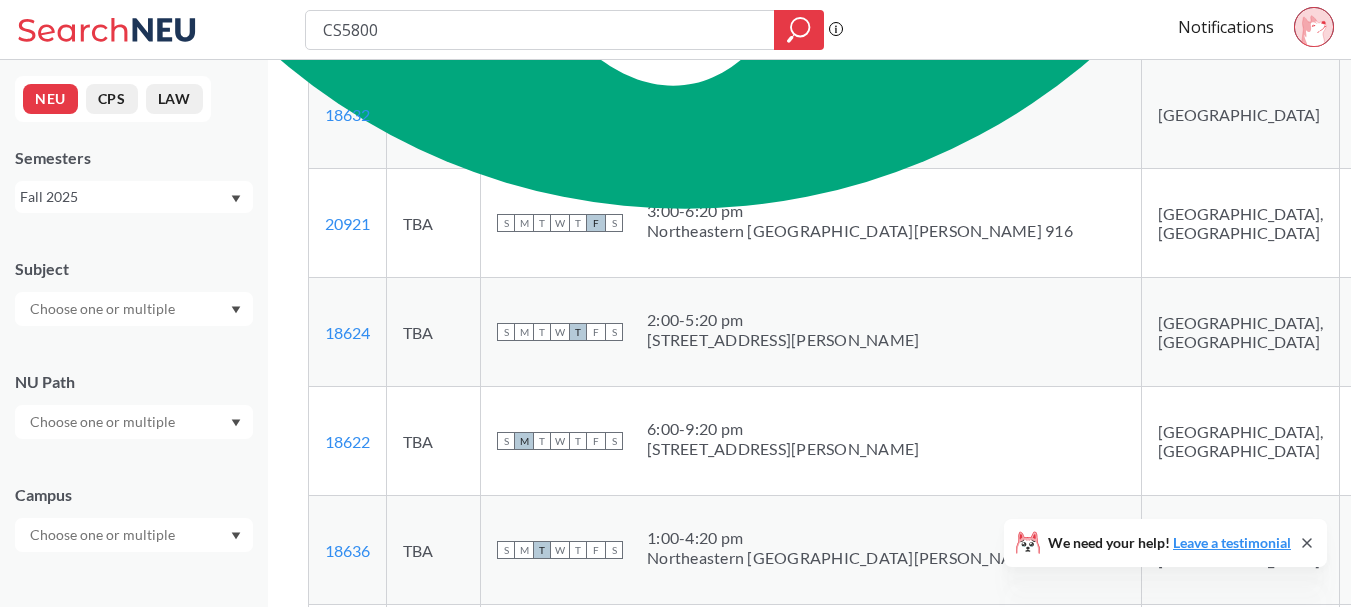 click at bounding box center [1479, 659] 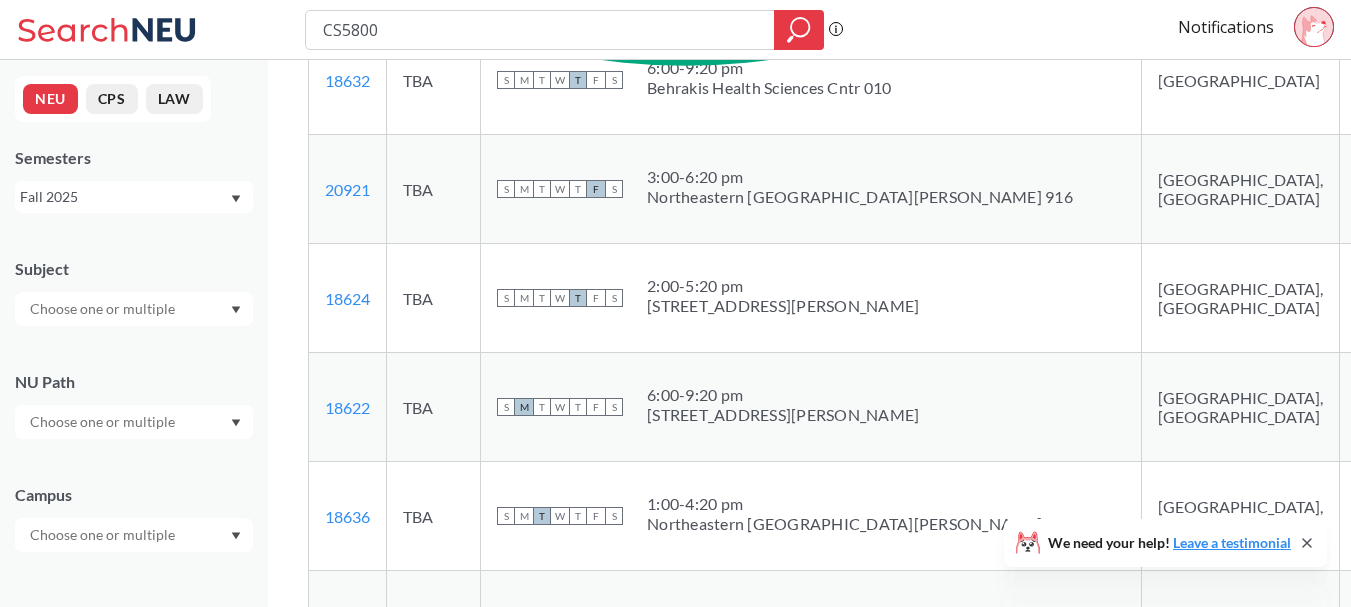 scroll, scrollTop: 1844, scrollLeft: 0, axis: vertical 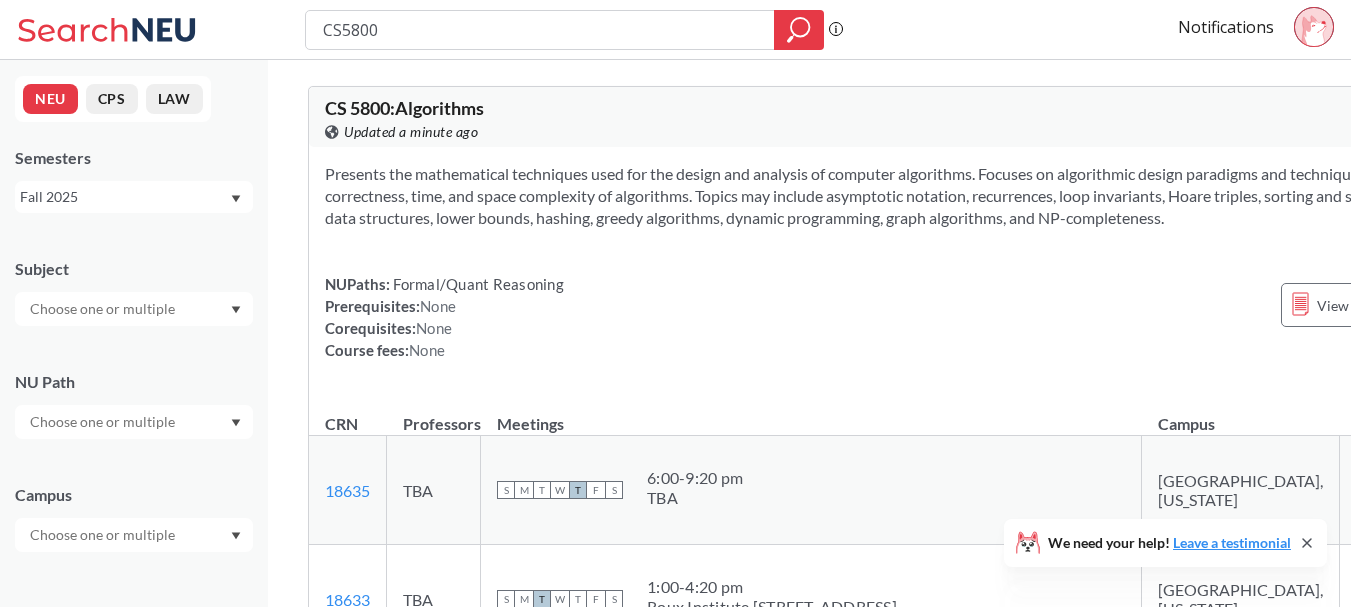 click on "CPS" at bounding box center (112, 99) 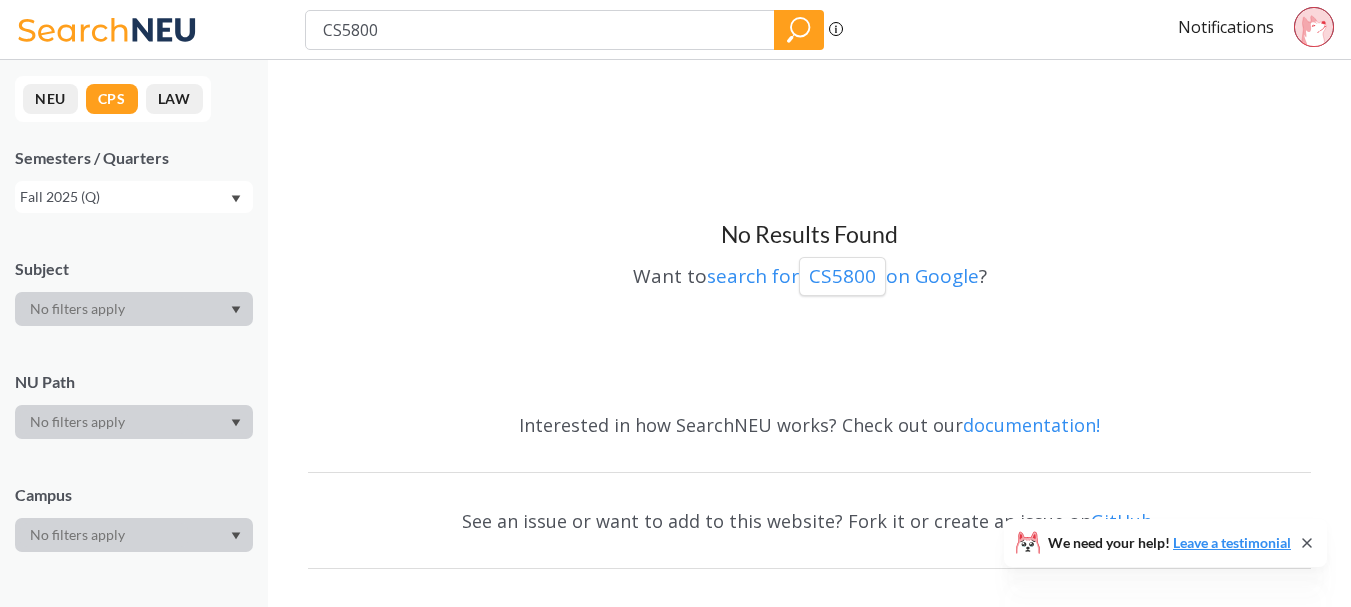 click on "LAW" at bounding box center (174, 99) 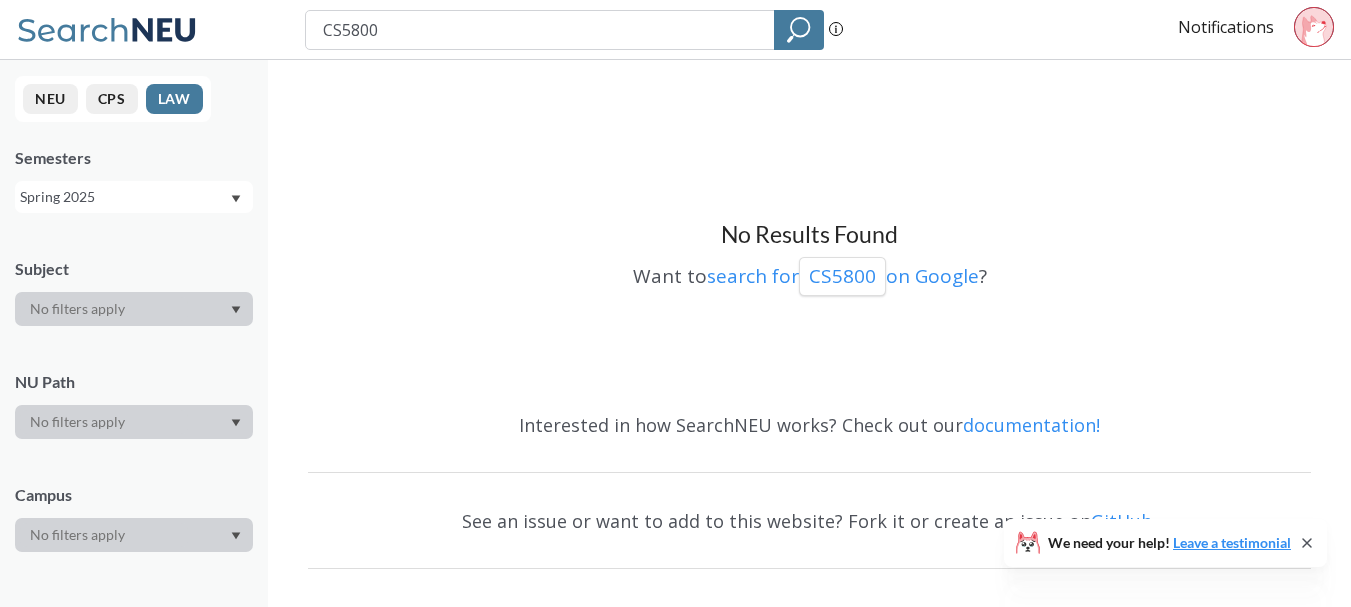 click on "CPS" at bounding box center (112, 99) 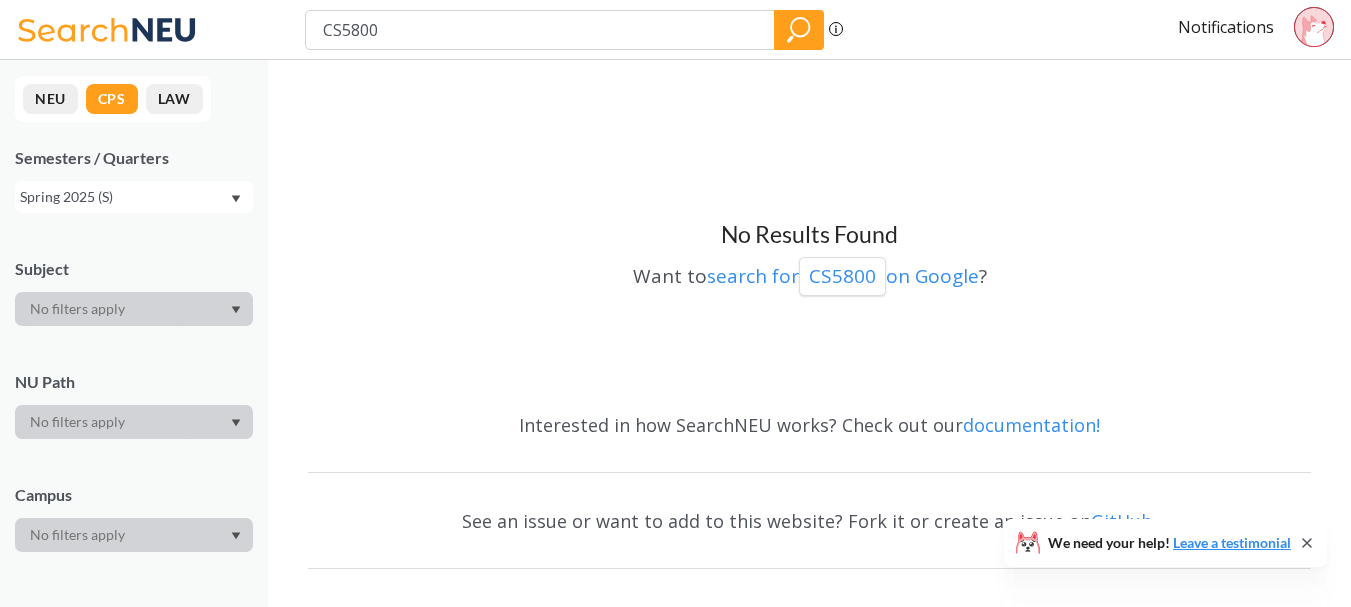 click on "NEU" at bounding box center (50, 99) 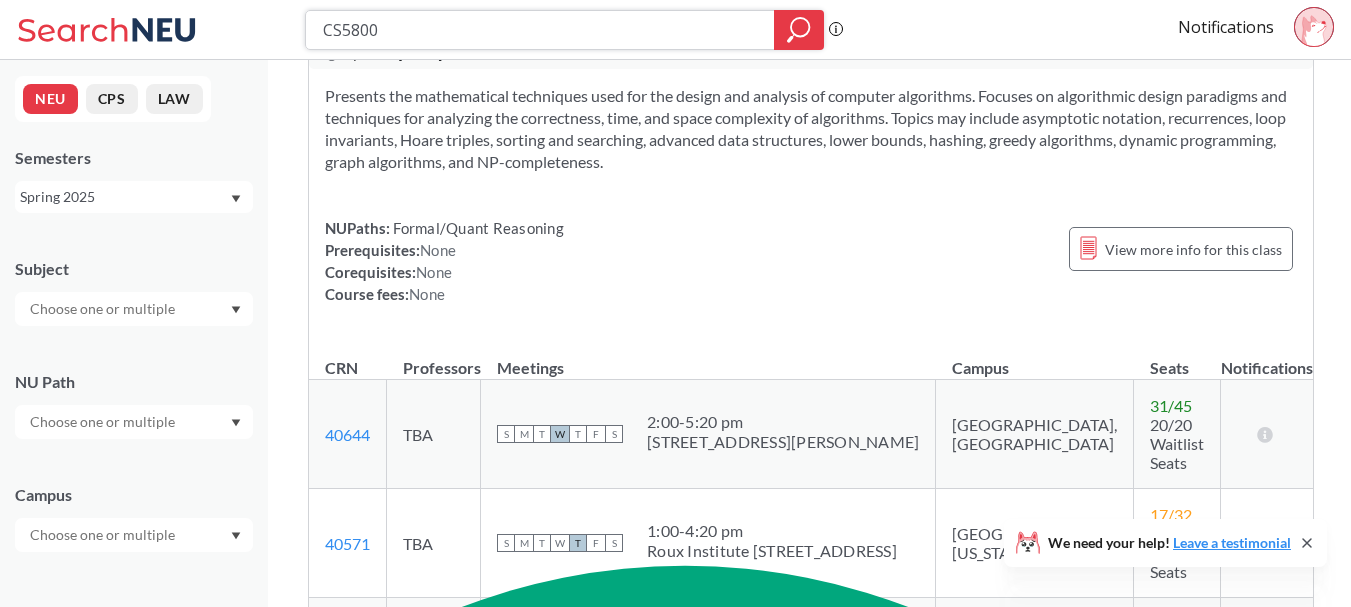 scroll, scrollTop: 80, scrollLeft: 0, axis: vertical 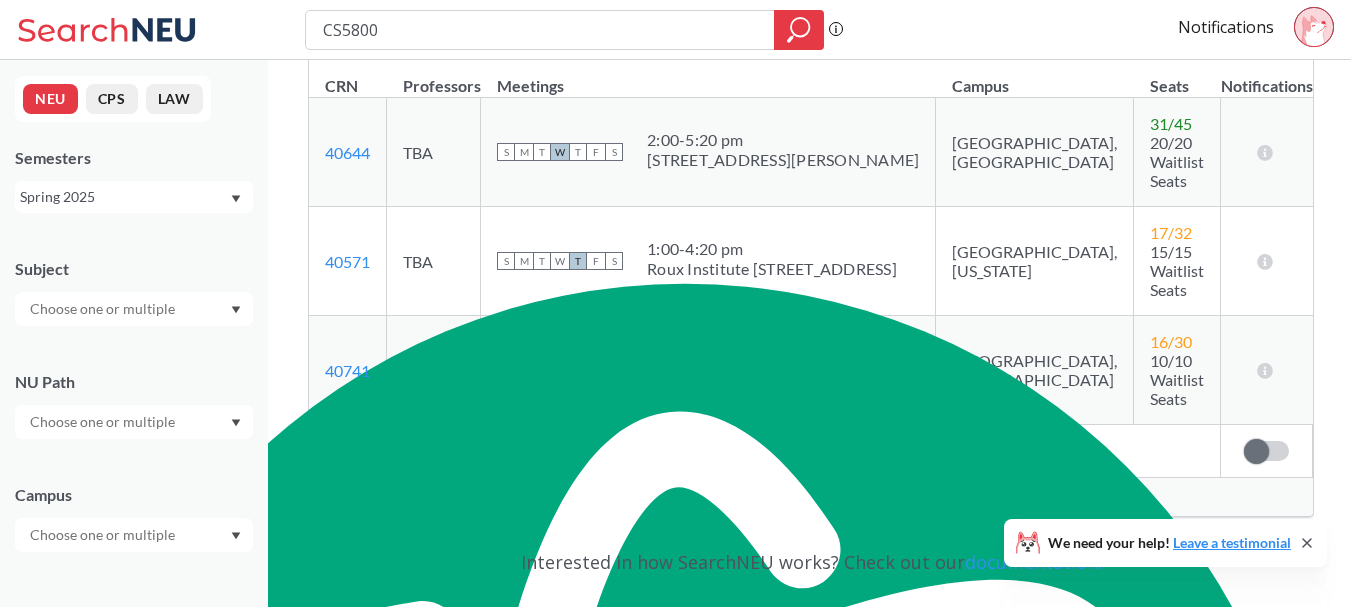 click on "Show all sections (12 more)" at bounding box center [811, 497] 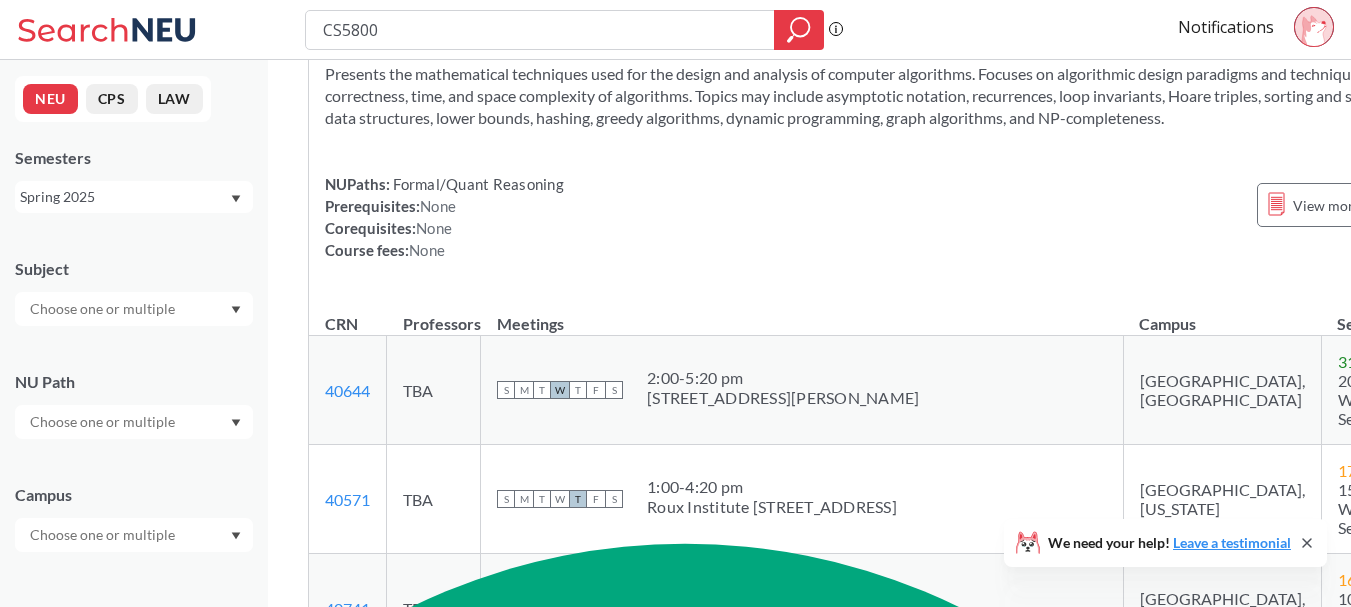 scroll, scrollTop: 0, scrollLeft: 0, axis: both 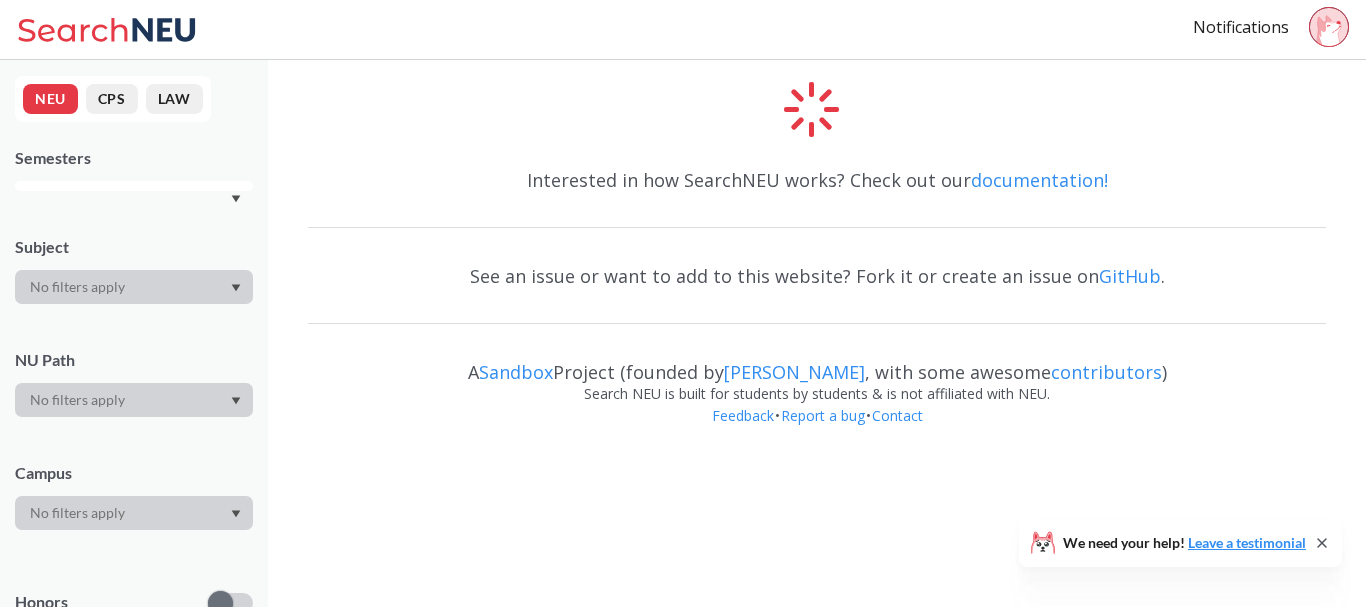 select on "English" 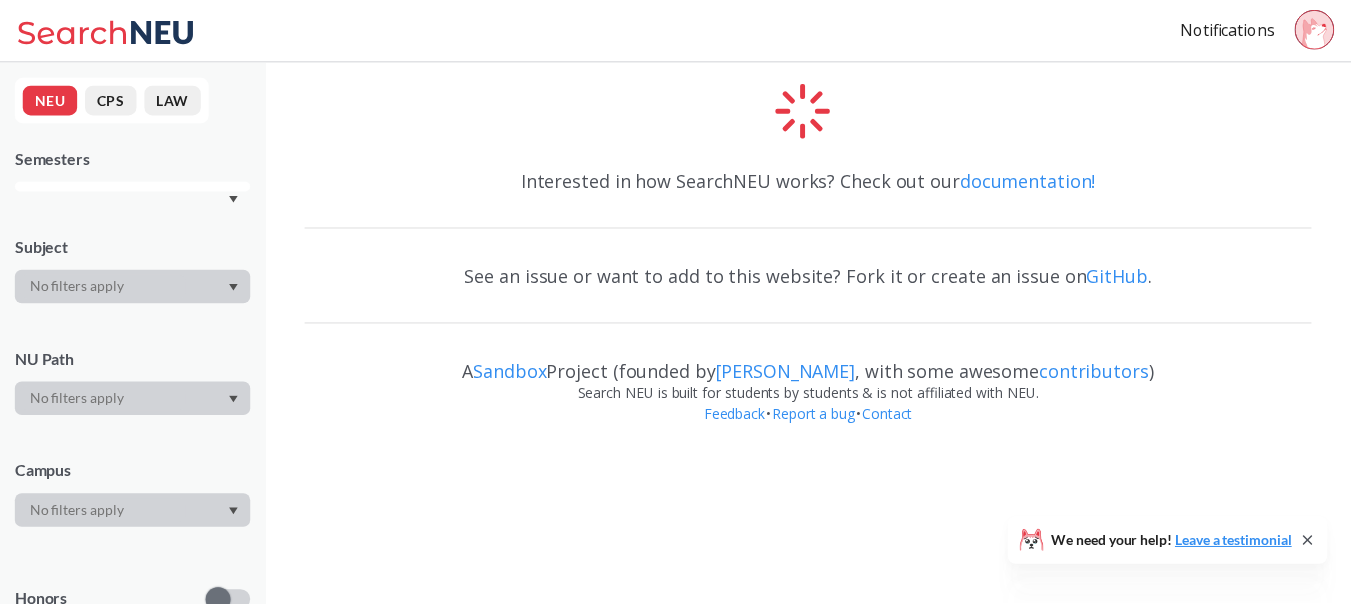 scroll, scrollTop: 186, scrollLeft: 0, axis: vertical 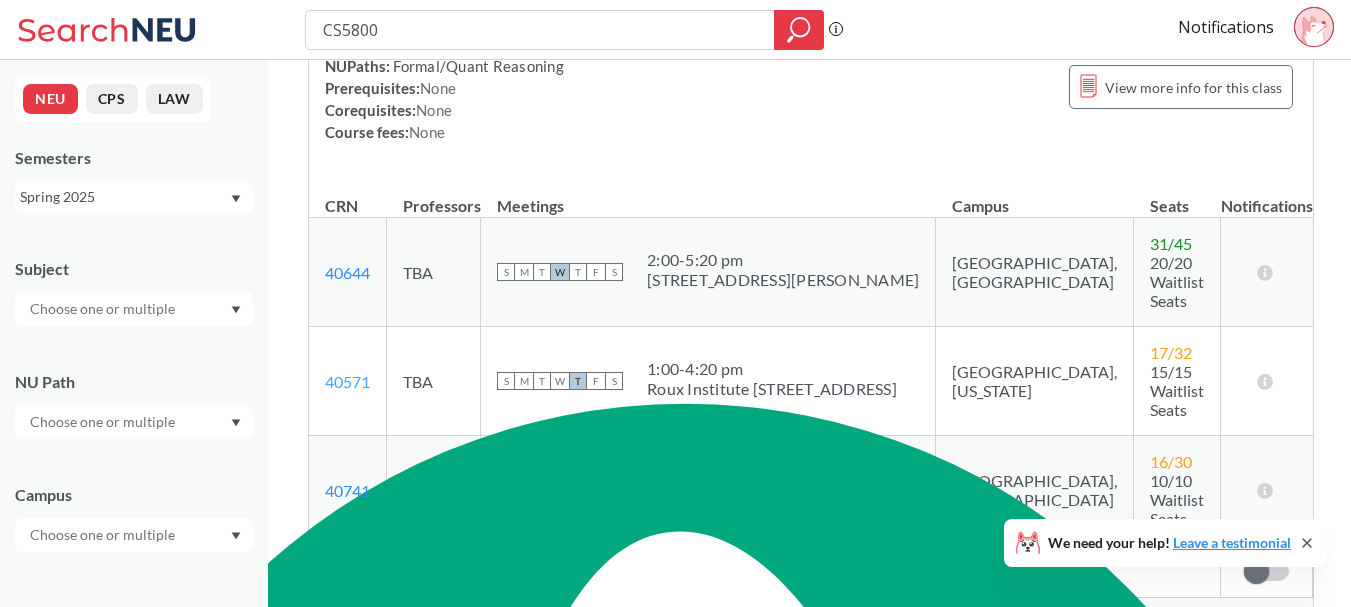 click on "40571" at bounding box center (347, 381) 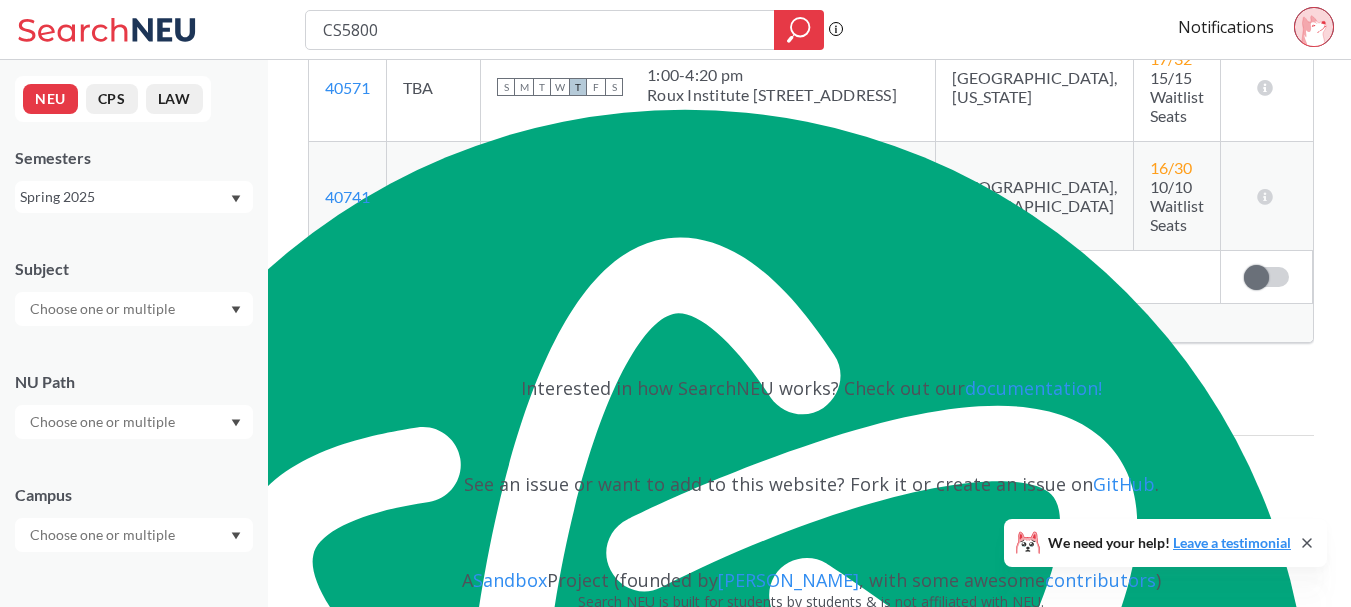 scroll, scrollTop: 535, scrollLeft: 0, axis: vertical 